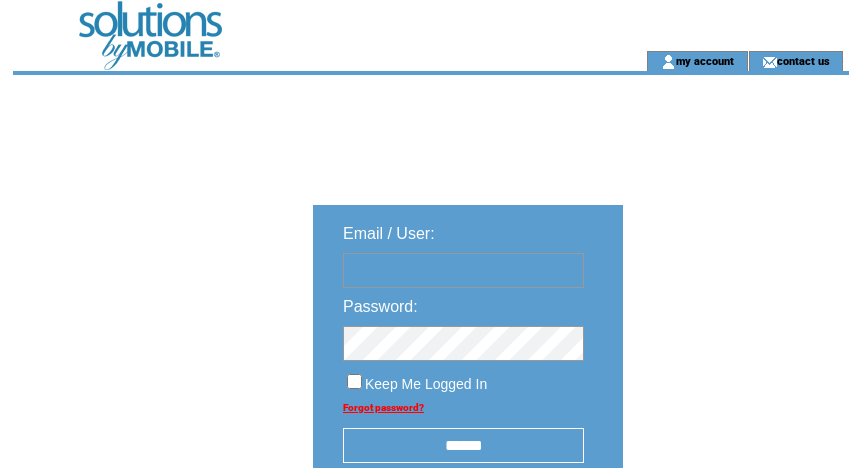 scroll, scrollTop: 0, scrollLeft: 0, axis: both 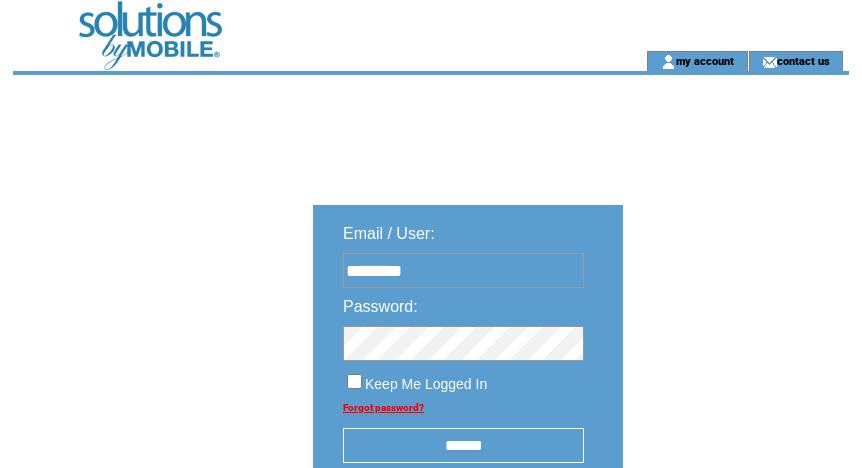 drag, startPoint x: 462, startPoint y: 449, endPoint x: 421, endPoint y: 449, distance: 41 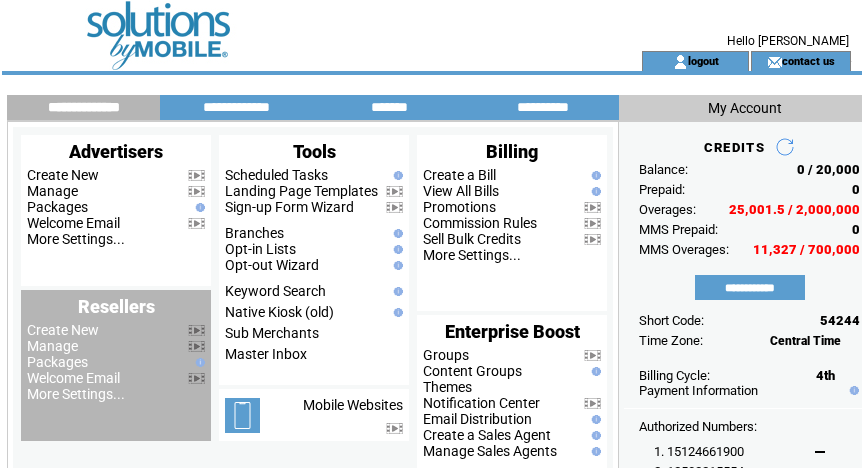 scroll, scrollTop: 0, scrollLeft: 0, axis: both 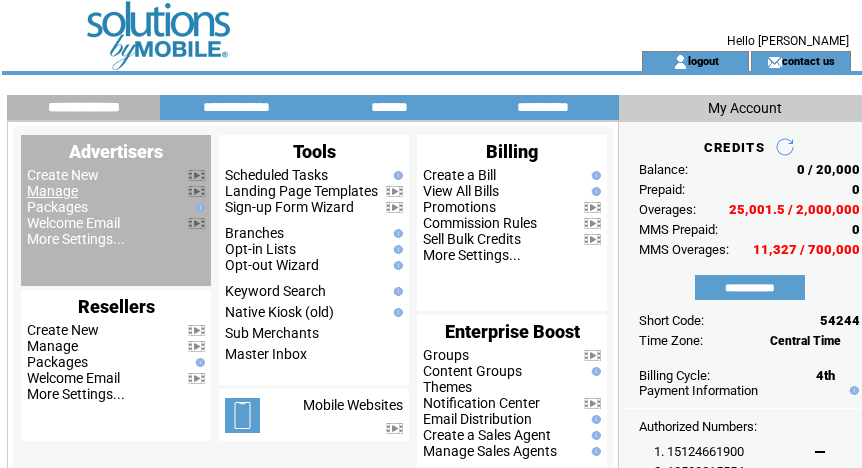 click on "Manage" at bounding box center [52, 191] 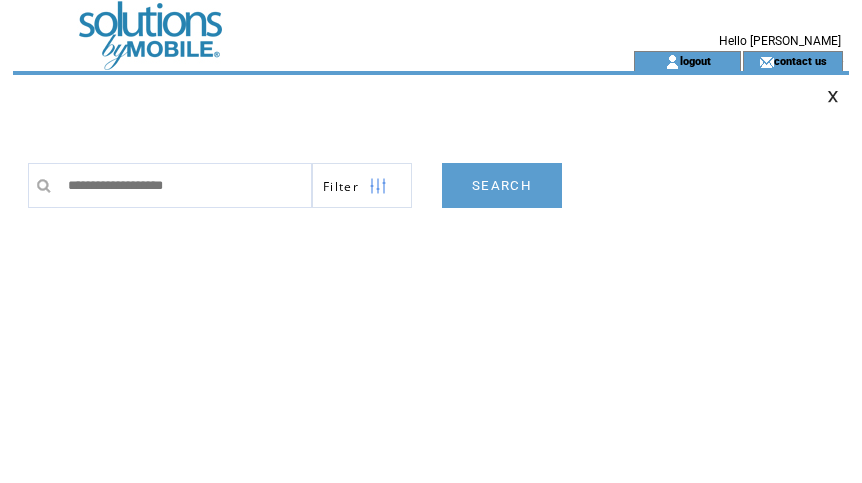 scroll, scrollTop: 0, scrollLeft: 0, axis: both 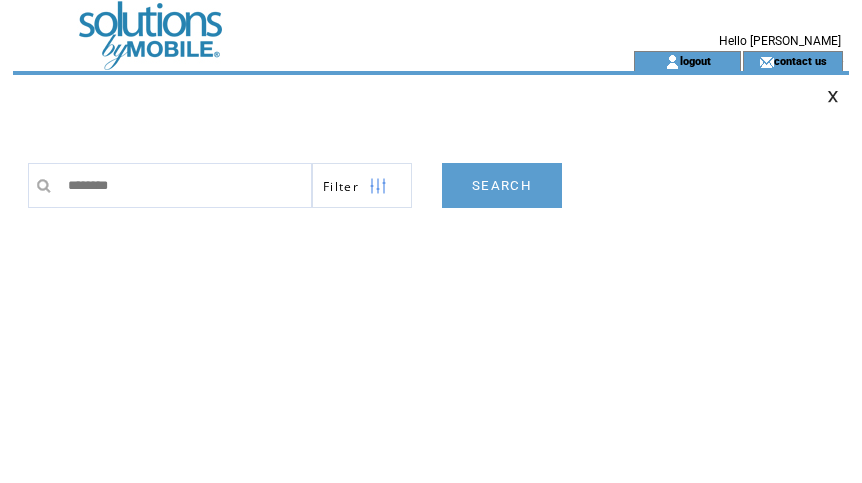 drag, startPoint x: 144, startPoint y: 184, endPoint x: -2, endPoint y: 176, distance: 146.21901 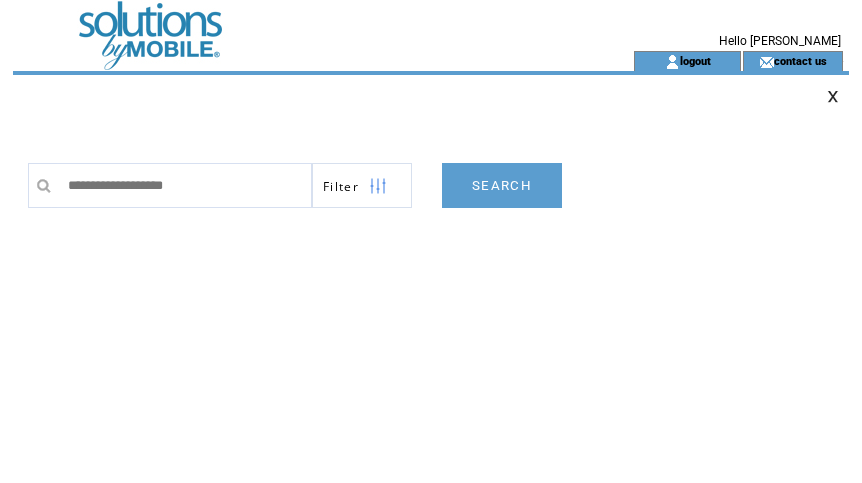 drag, startPoint x: 328, startPoint y: 119, endPoint x: 292, endPoint y: 175, distance: 66.573265 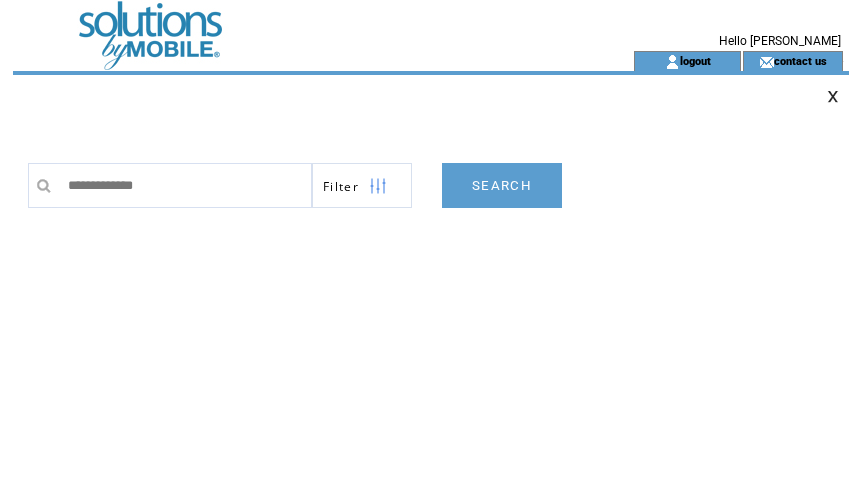type on "**********" 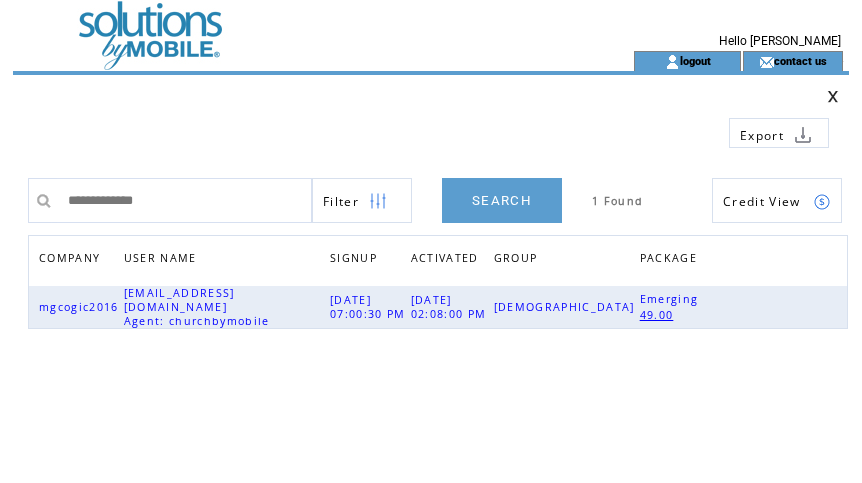 scroll, scrollTop: 0, scrollLeft: 0, axis: both 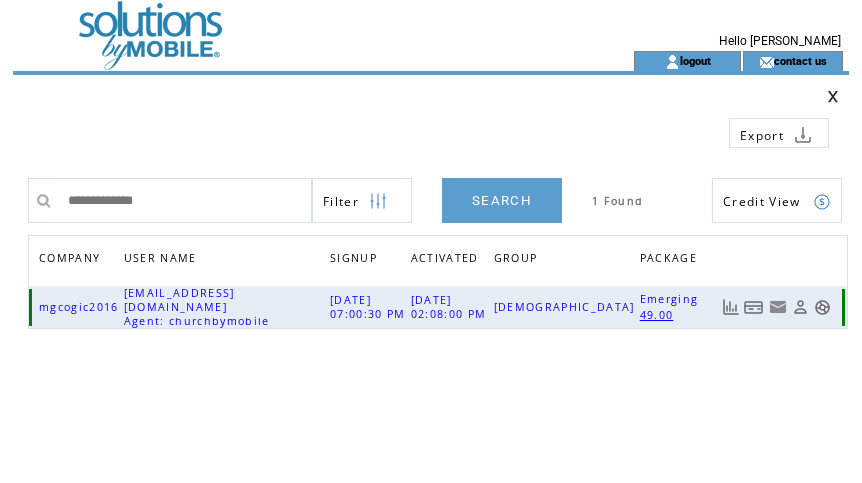click at bounding box center [754, 307] 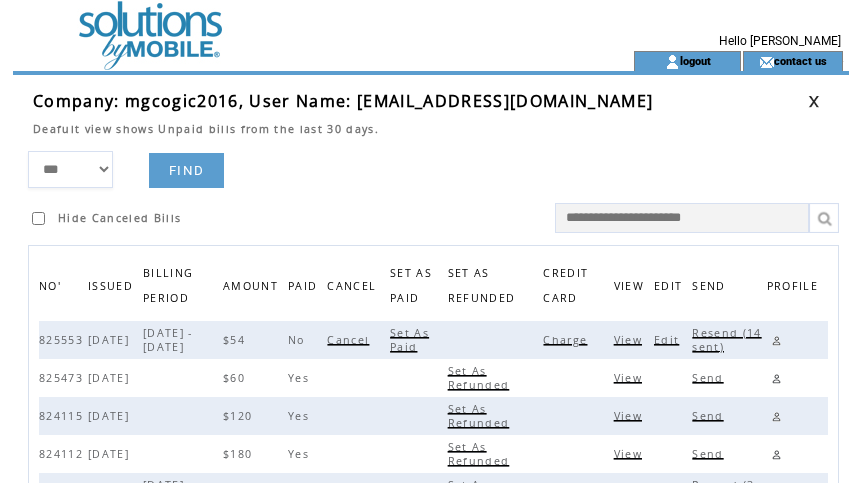 scroll, scrollTop: 0, scrollLeft: 0, axis: both 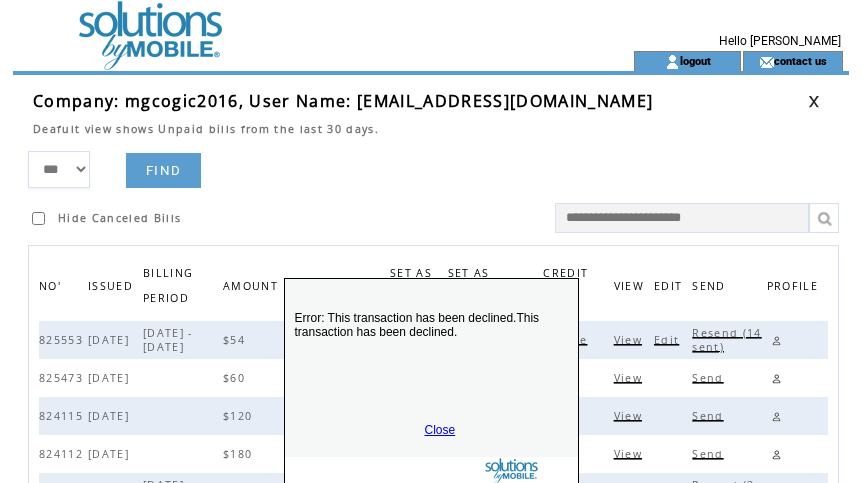 click on "Error: This transaction has been declined.This transaction has been declined. Close" at bounding box center [431, 381] 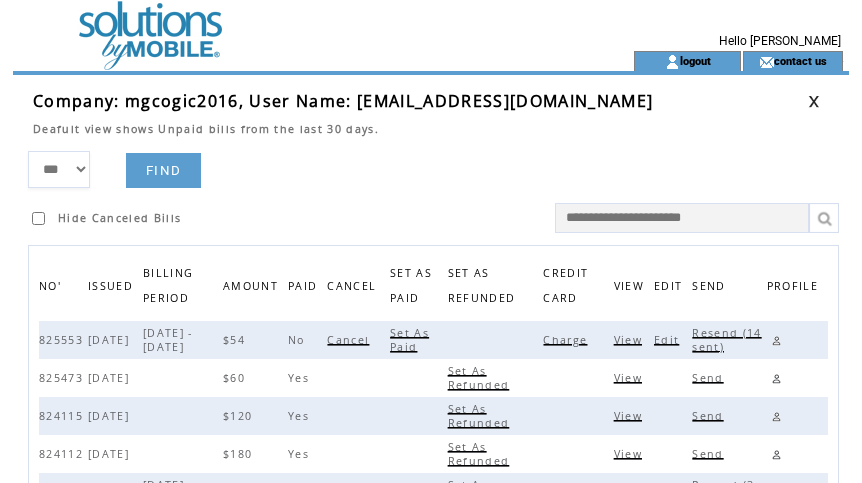 click on "Resend (14 sent)" at bounding box center (726, 340) 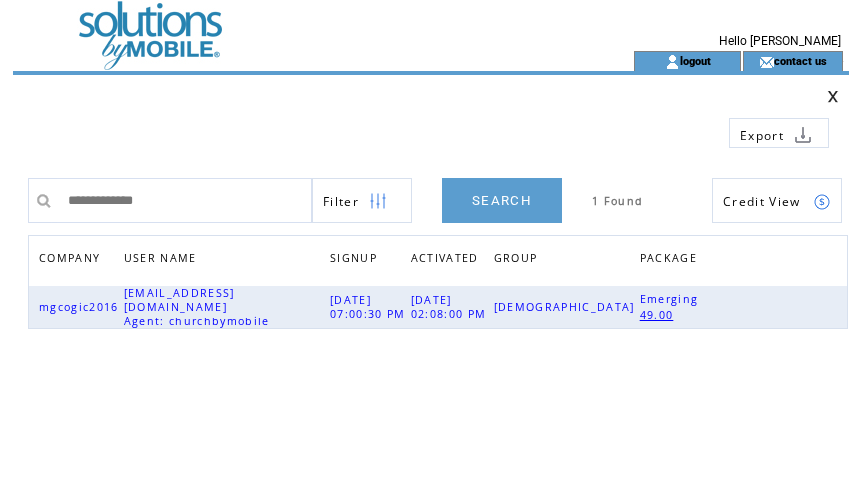 scroll, scrollTop: 0, scrollLeft: 0, axis: both 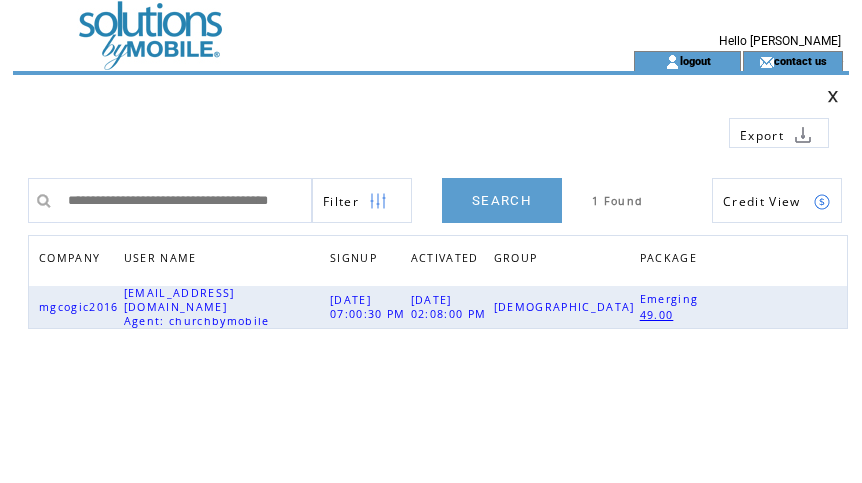 type on "**********" 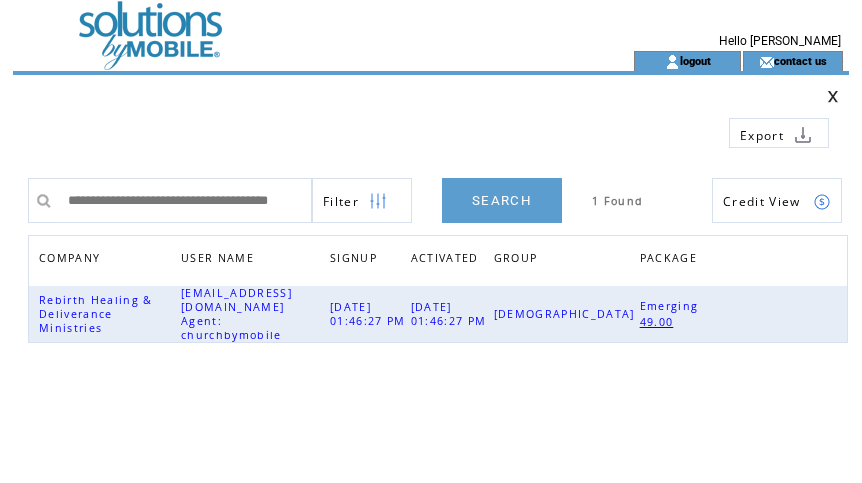 scroll, scrollTop: 0, scrollLeft: 0, axis: both 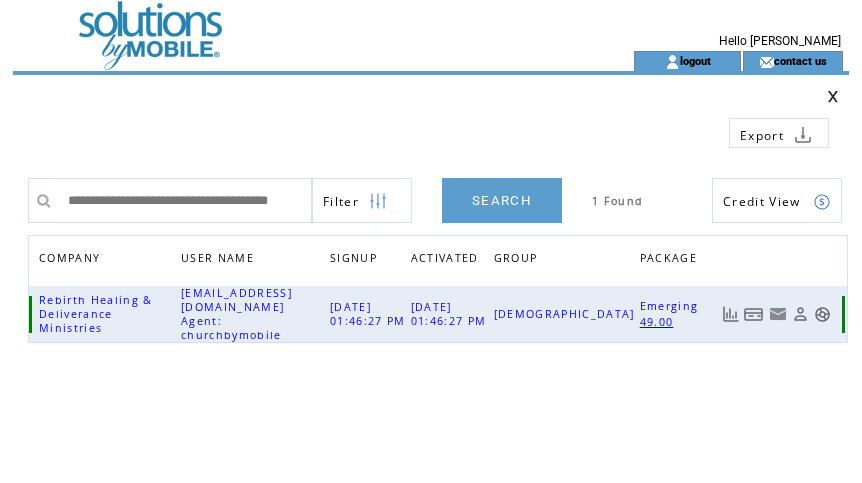 click at bounding box center [754, 314] 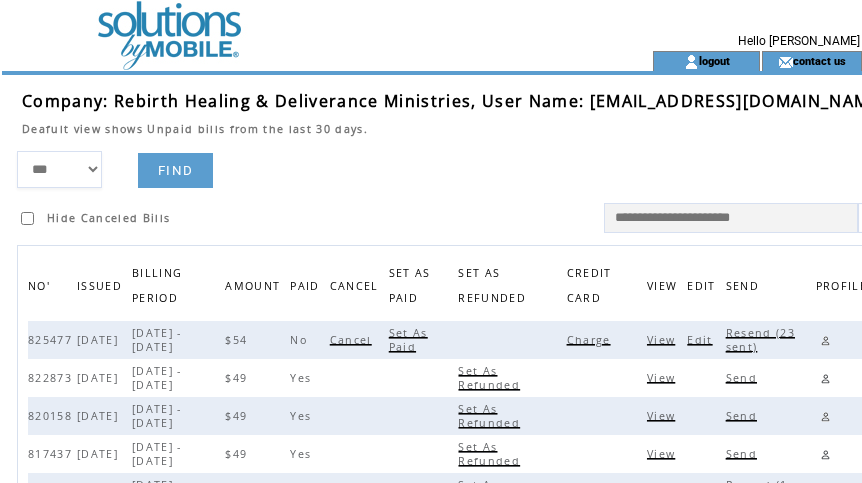 scroll, scrollTop: 0, scrollLeft: 0, axis: both 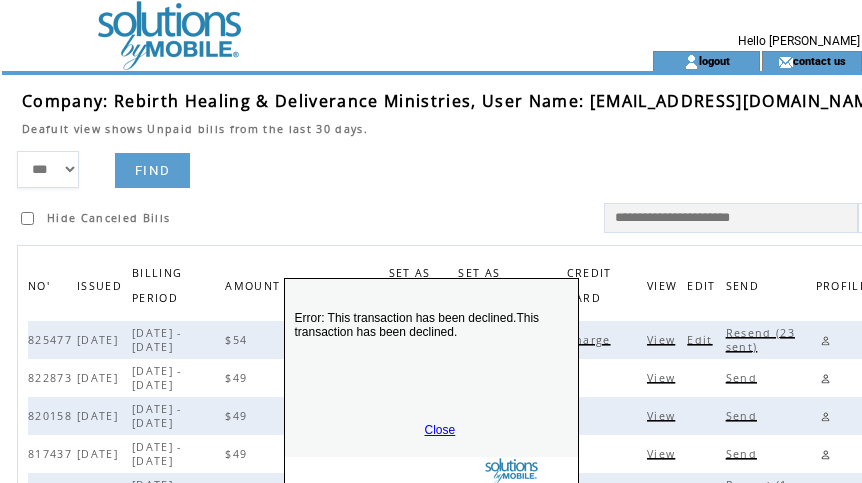 click on "Close" at bounding box center (440, 430) 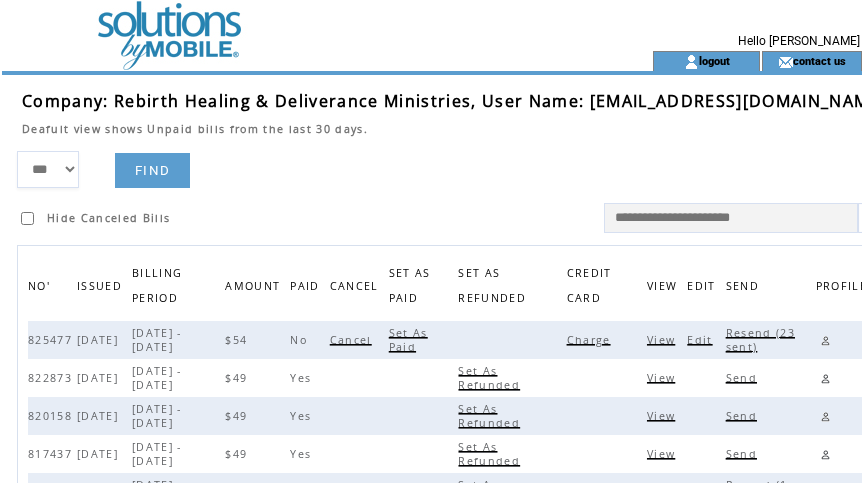 click at bounding box center (454, 143) 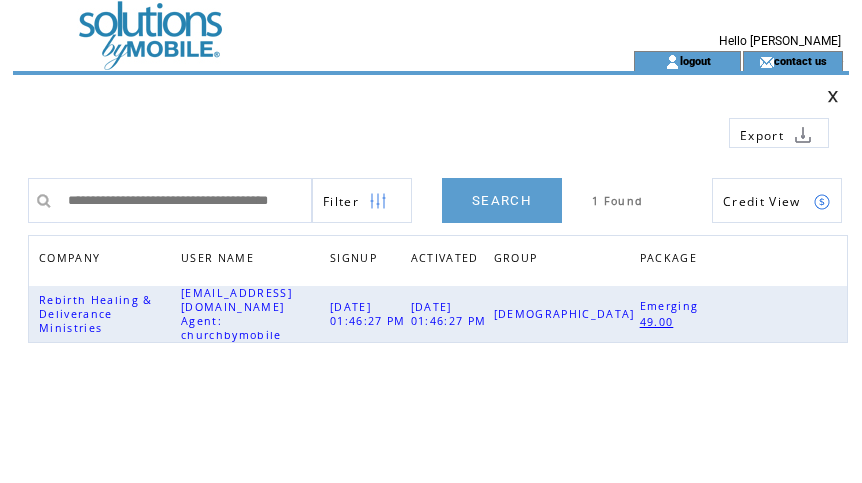 scroll, scrollTop: 0, scrollLeft: 0, axis: both 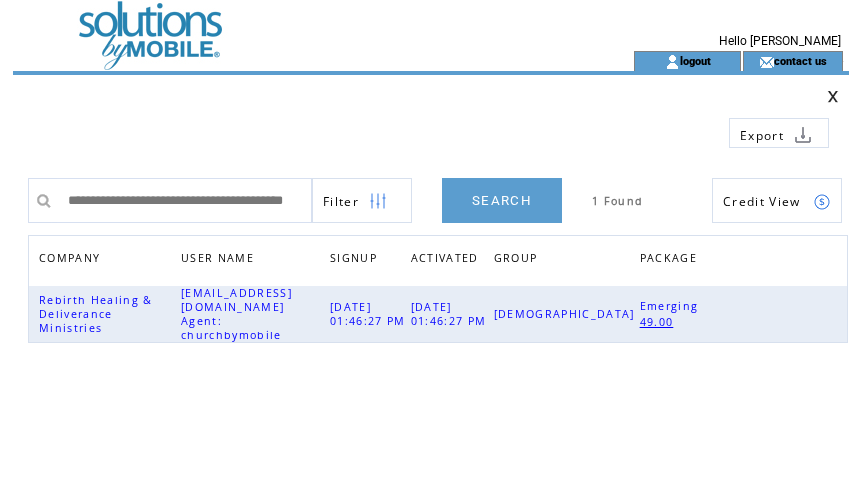 type on "**********" 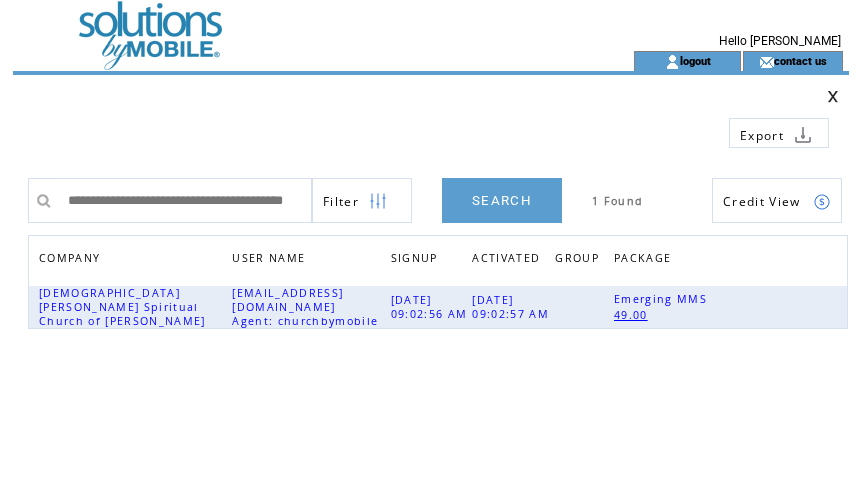 scroll, scrollTop: 0, scrollLeft: 0, axis: both 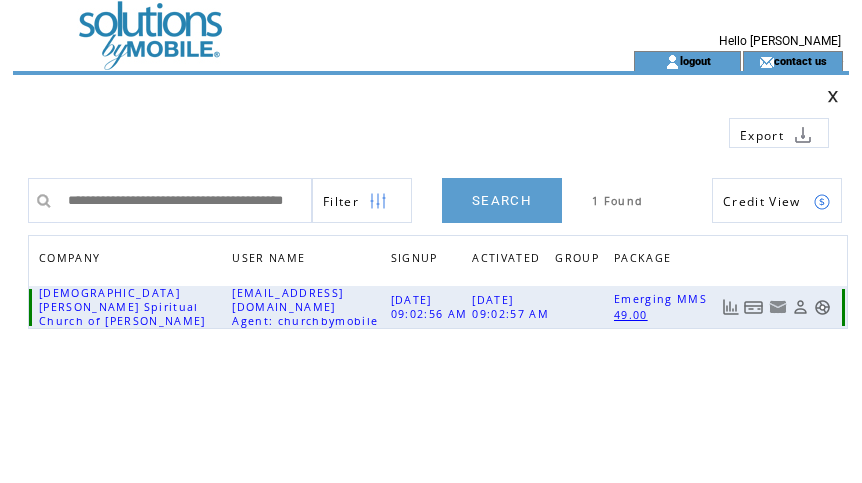 click at bounding box center (754, 307) 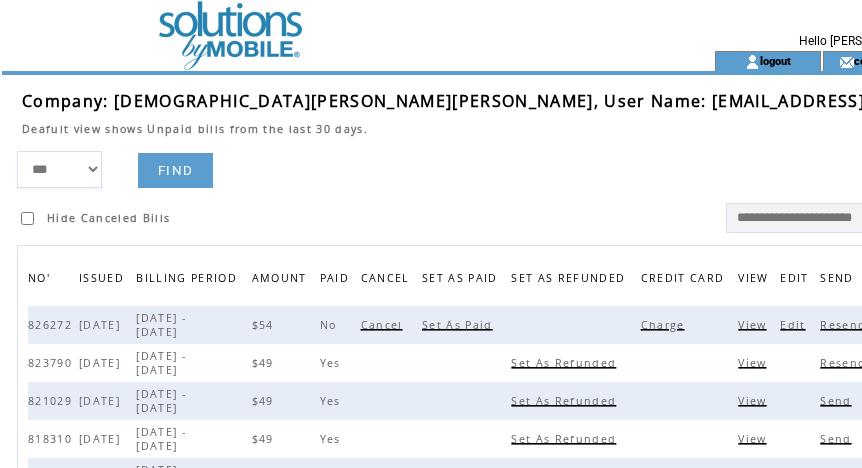scroll, scrollTop: 0, scrollLeft: 0, axis: both 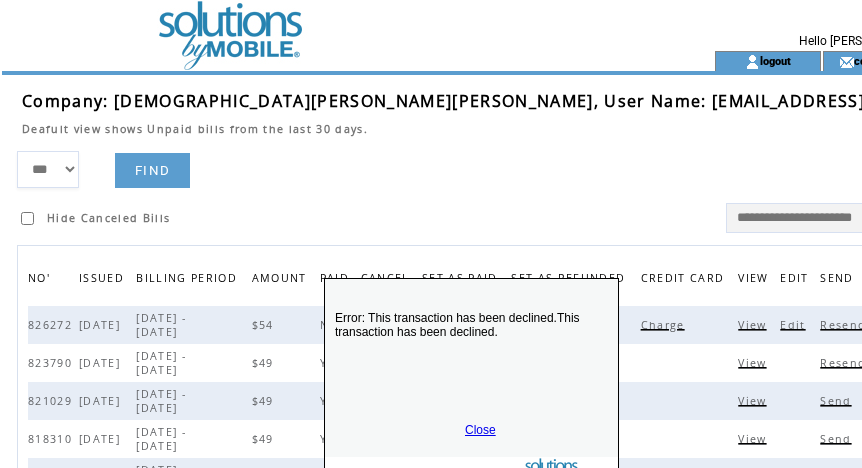 click on "Close" at bounding box center [480, 430] 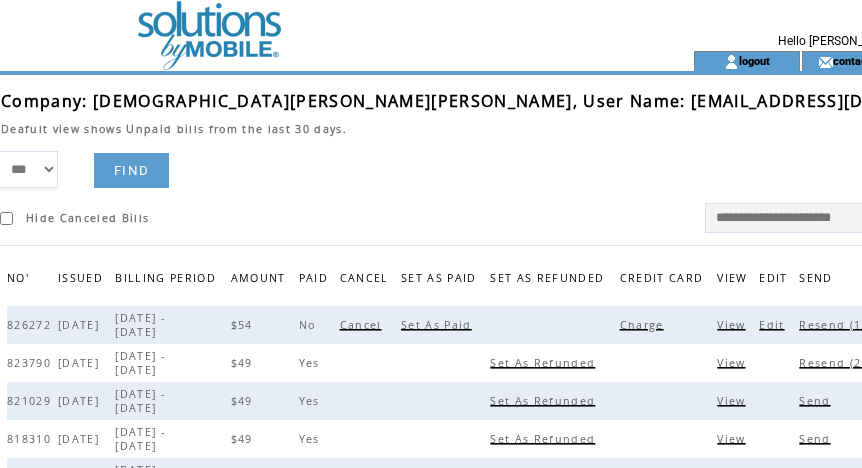 scroll, scrollTop: 0, scrollLeft: 80, axis: horizontal 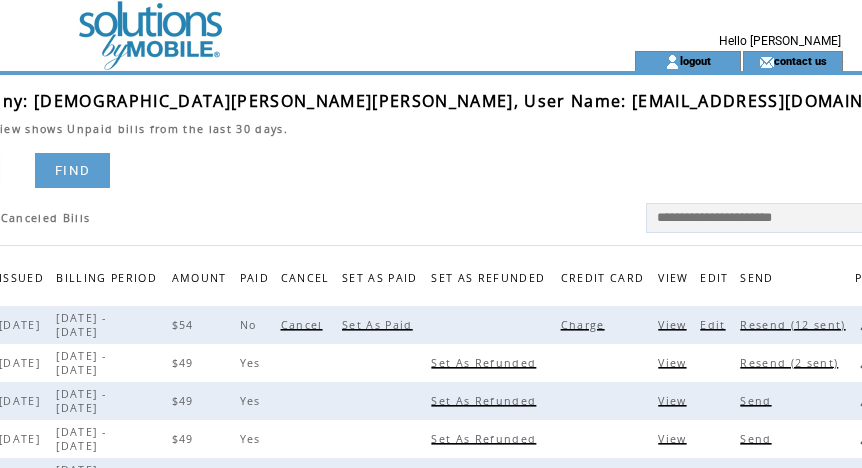 drag, startPoint x: 598, startPoint y: 105, endPoint x: 838, endPoint y: 98, distance: 240.10207 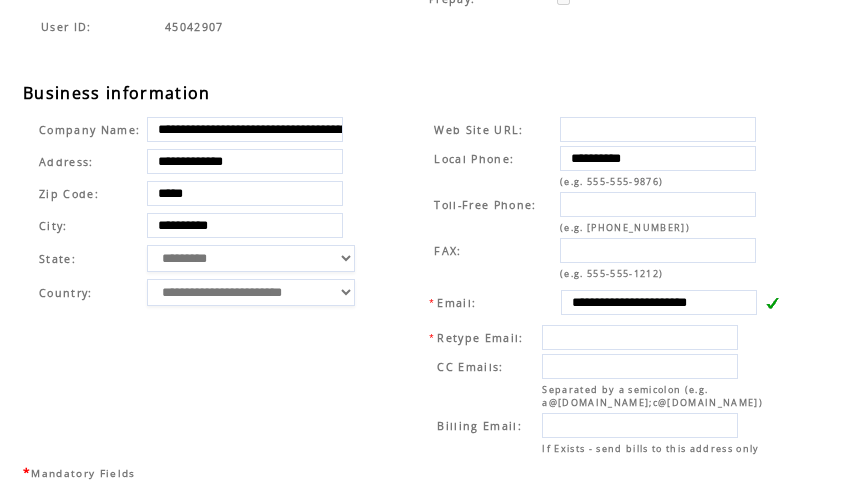 scroll, scrollTop: 631, scrollLeft: 0, axis: vertical 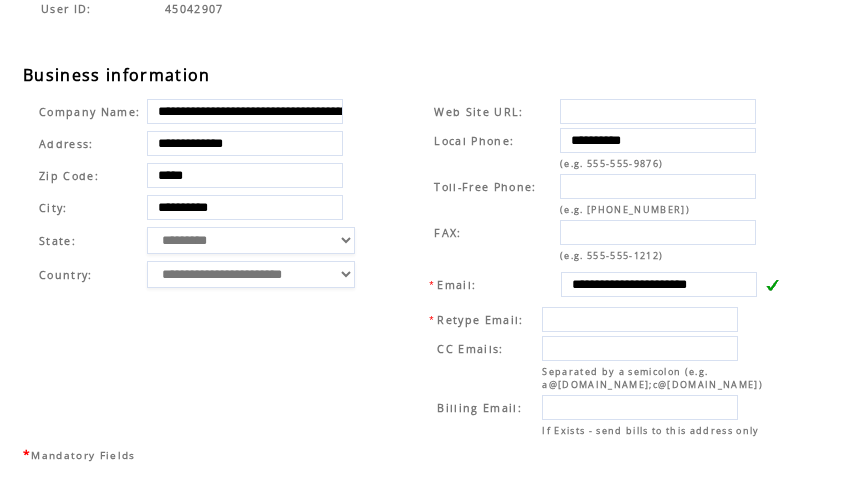 drag, startPoint x: 361, startPoint y: 208, endPoint x: 788, endPoint y: 367, distance: 455.6424 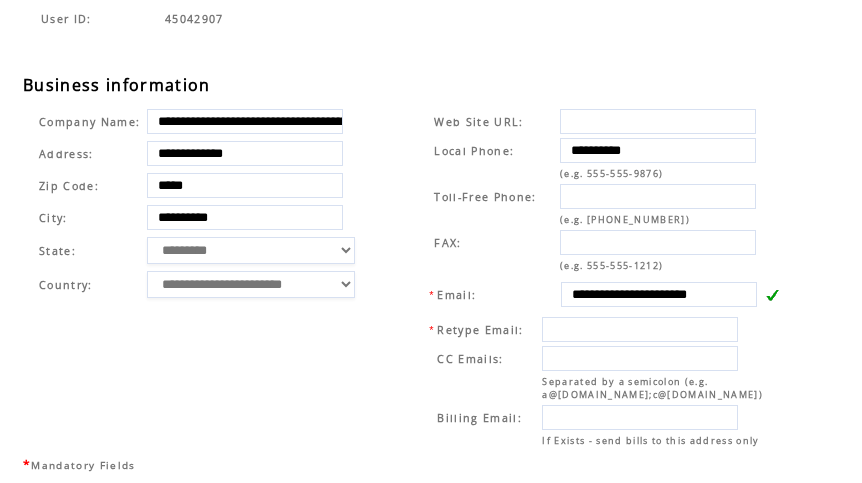 click on "**********" at bounding box center (597, 278) 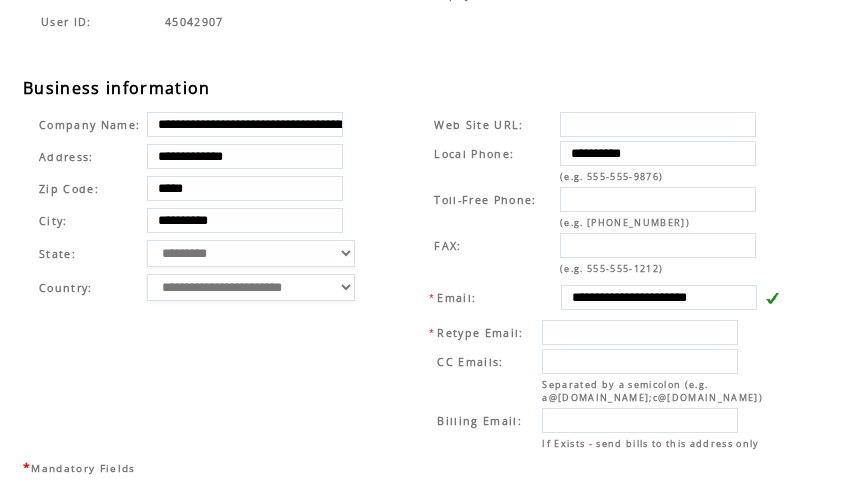 scroll, scrollTop: 0, scrollLeft: 8, axis: horizontal 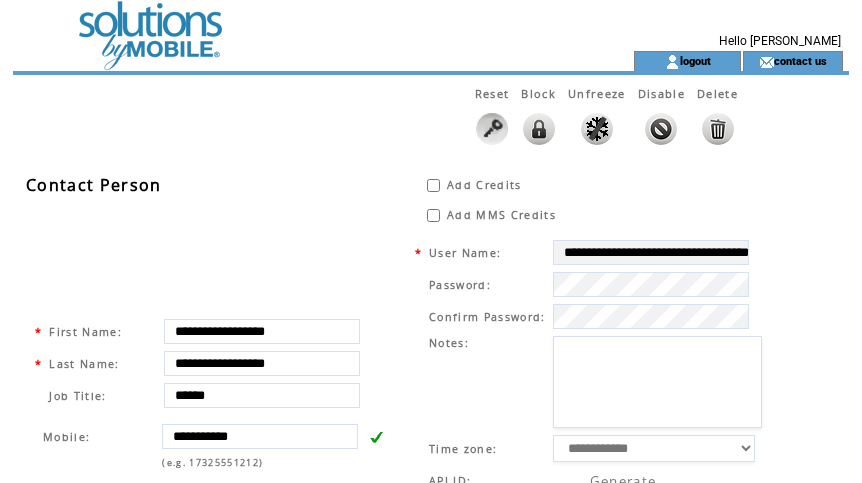click at bounding box center (287, 25) 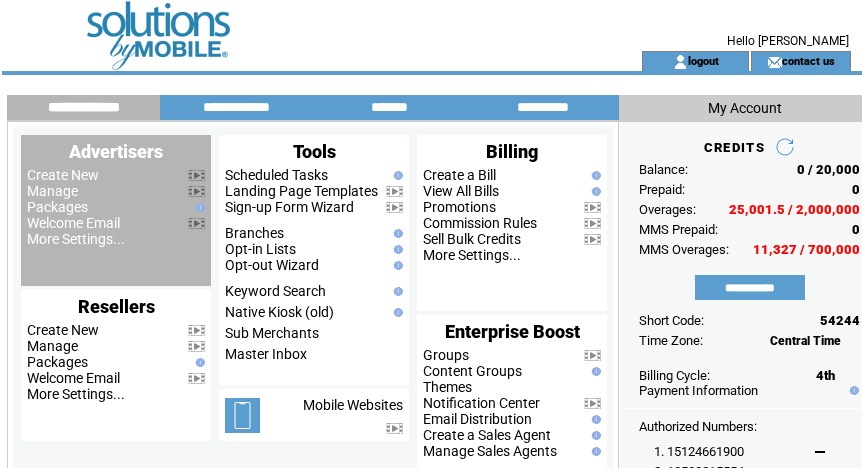 scroll, scrollTop: 0, scrollLeft: 0, axis: both 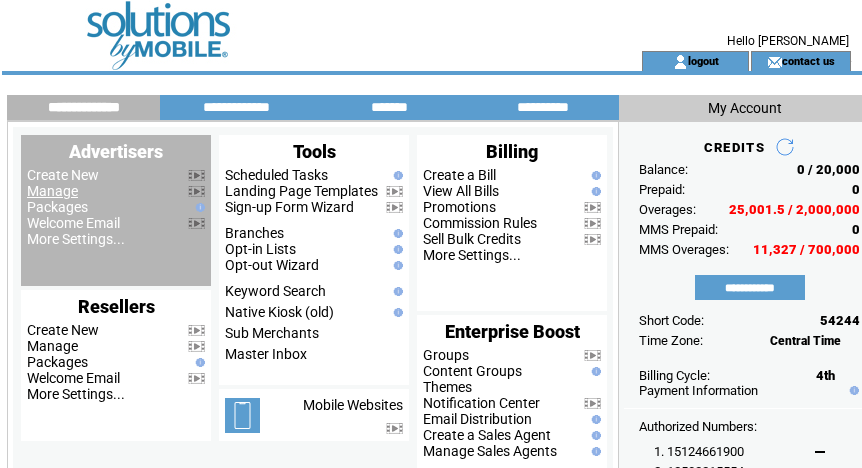 click on "Manage" at bounding box center [52, 191] 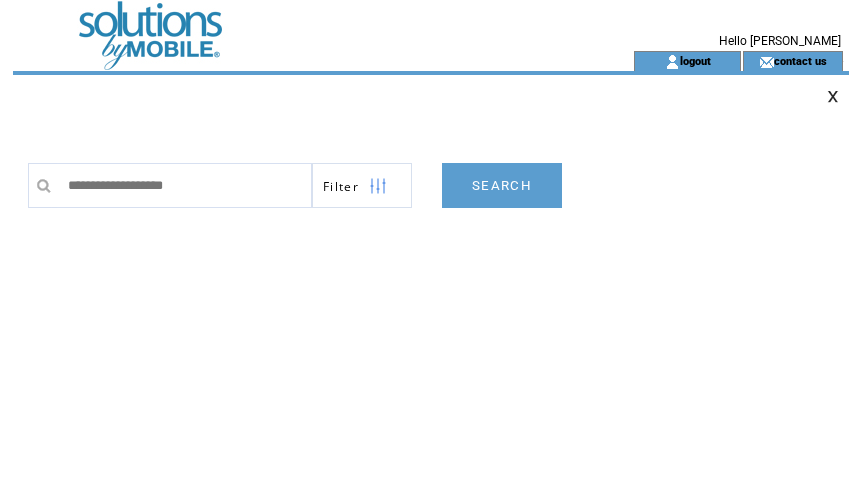 scroll, scrollTop: 0, scrollLeft: 0, axis: both 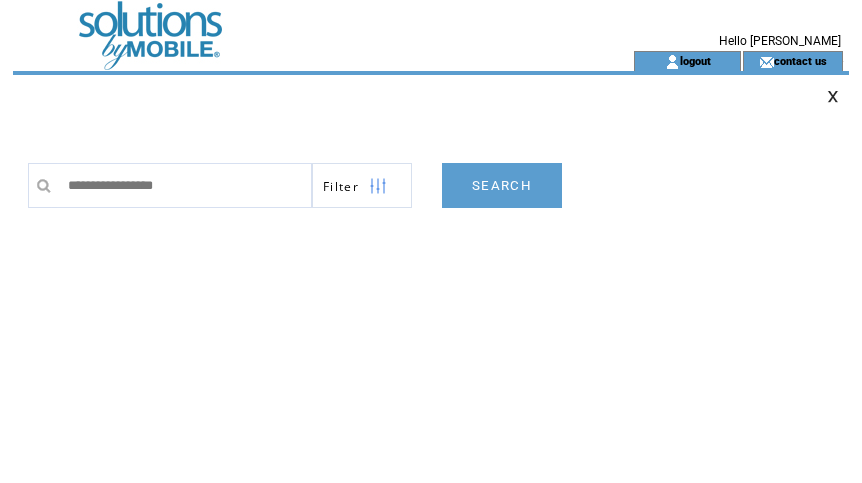 type on "**********" 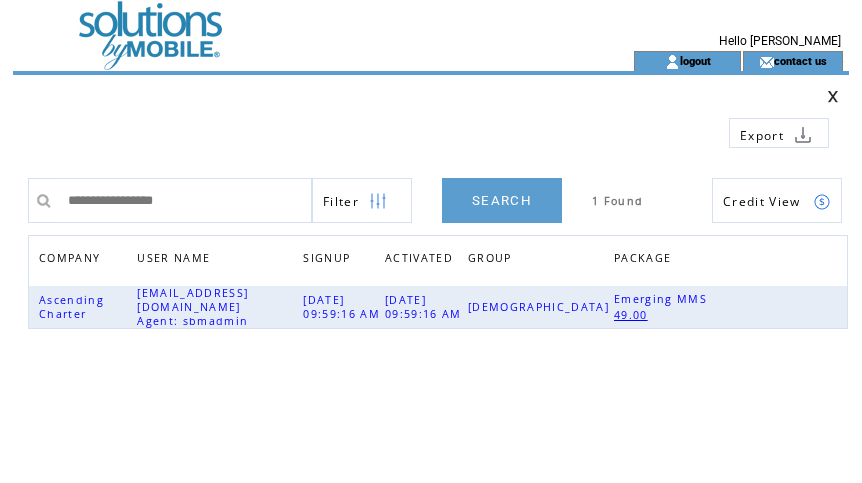 scroll, scrollTop: 0, scrollLeft: 0, axis: both 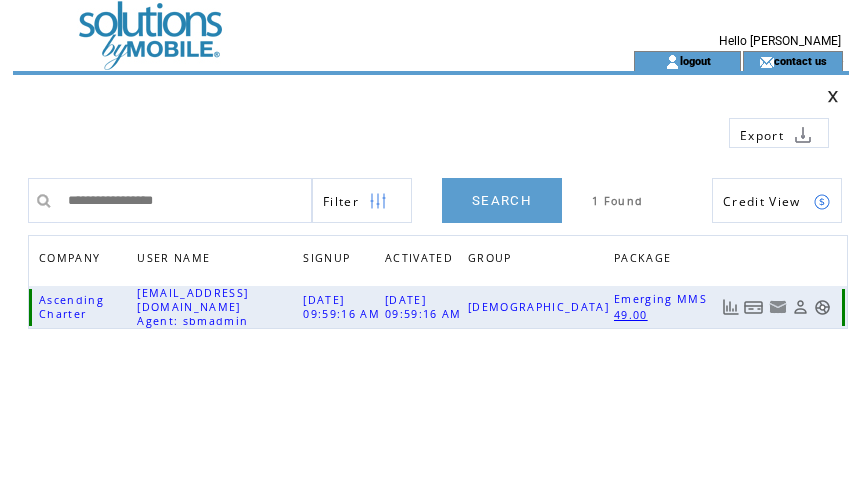 click at bounding box center (754, 307) 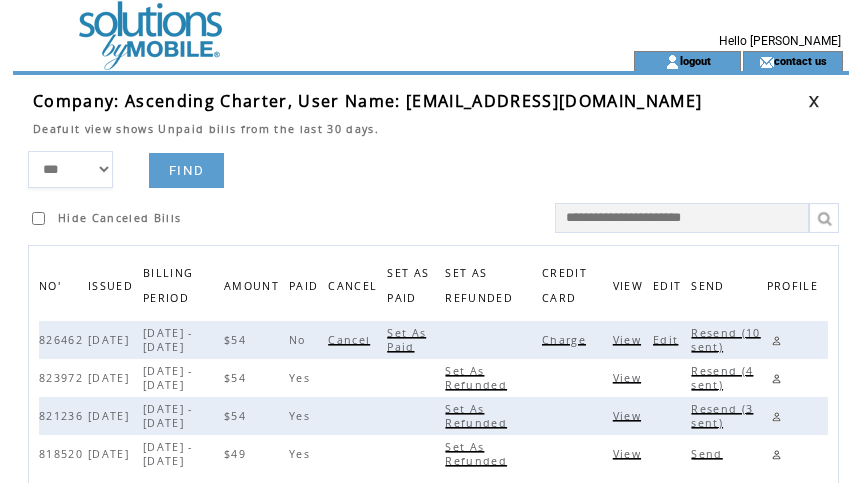scroll, scrollTop: 0, scrollLeft: 0, axis: both 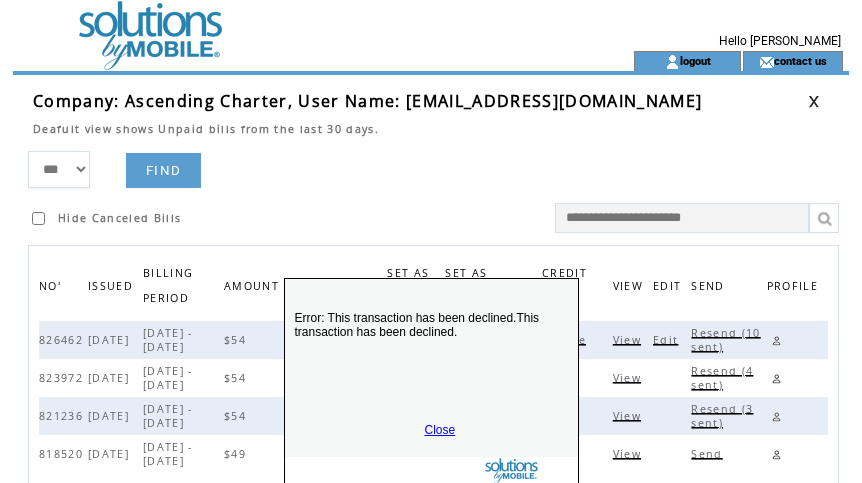 click on "Close" at bounding box center (440, 430) 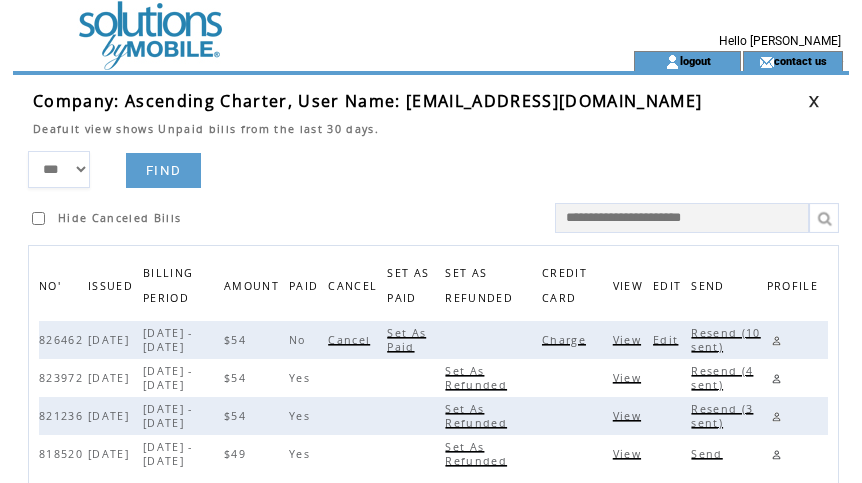 click on "Resend (10 sent)" at bounding box center (725, 340) 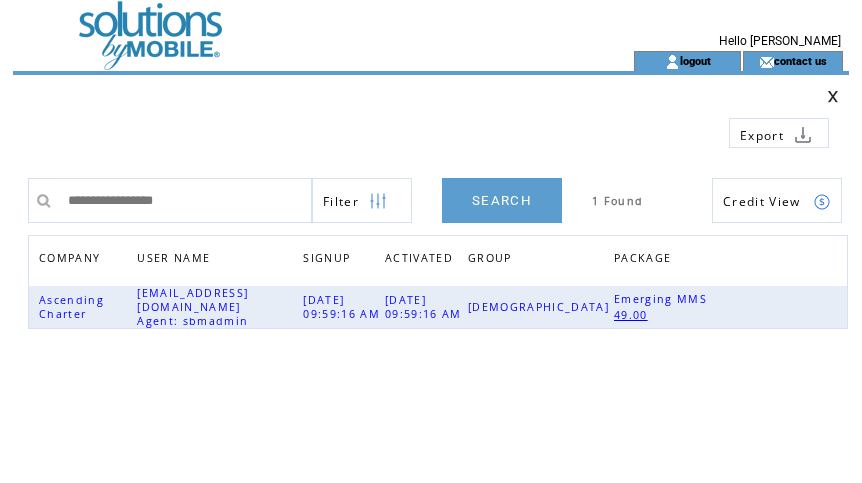 scroll, scrollTop: 0, scrollLeft: 0, axis: both 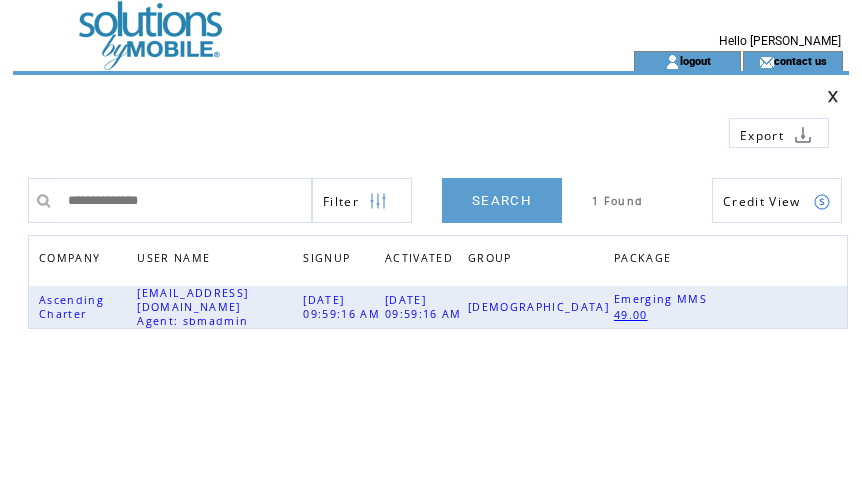 type on "**********" 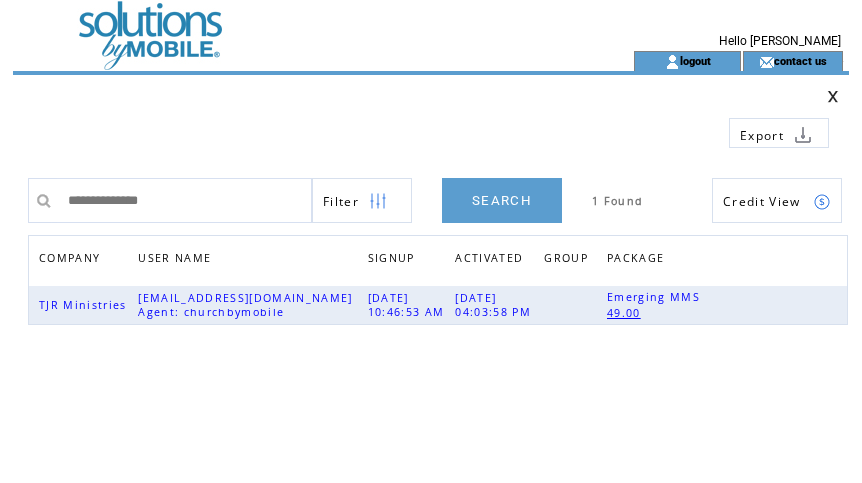 scroll, scrollTop: 0, scrollLeft: 0, axis: both 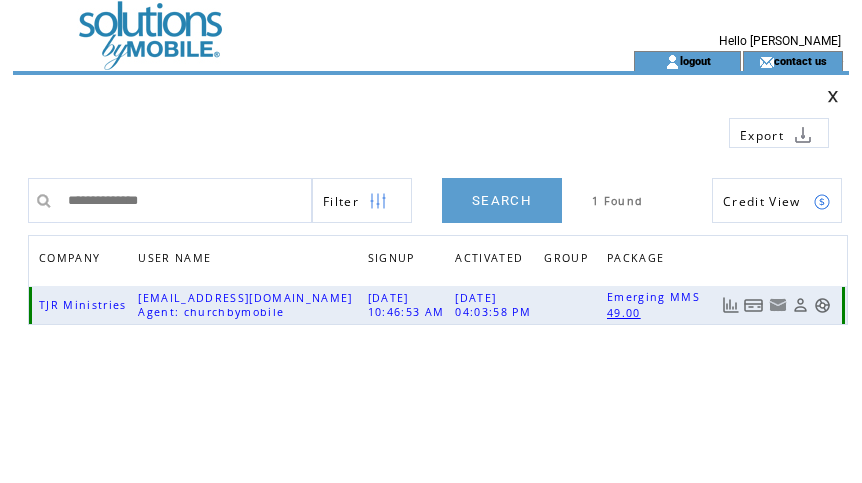 click at bounding box center [754, 305] 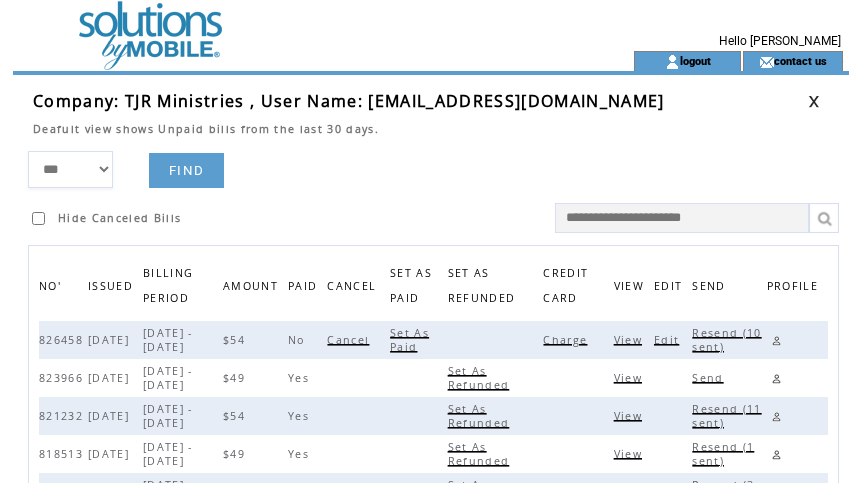 scroll, scrollTop: 0, scrollLeft: 0, axis: both 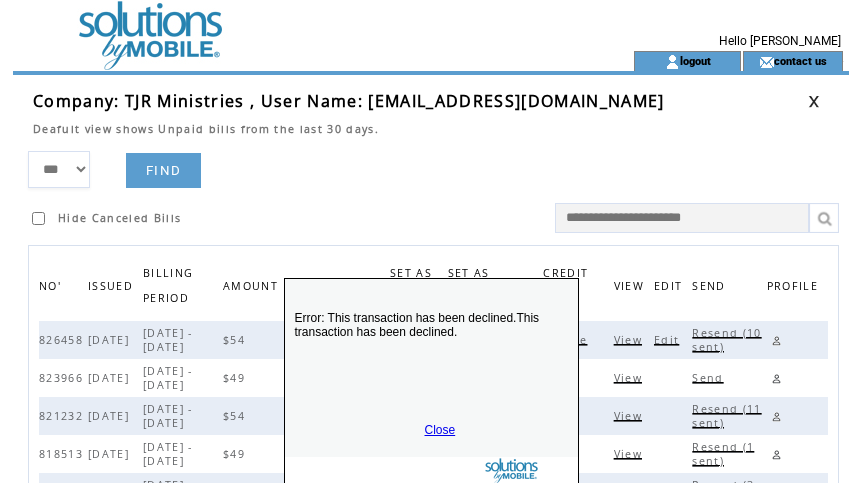 click on "Close" at bounding box center (440, 430) 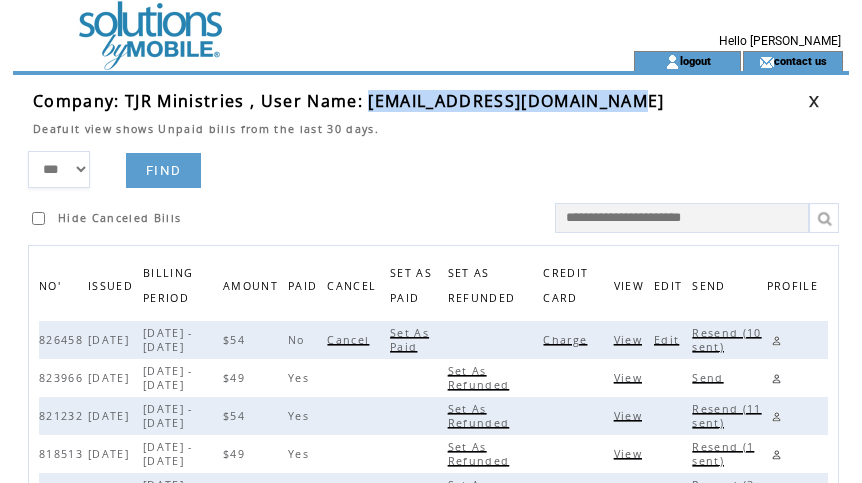 drag, startPoint x: 369, startPoint y: 101, endPoint x: 636, endPoint y: 100, distance: 267.00186 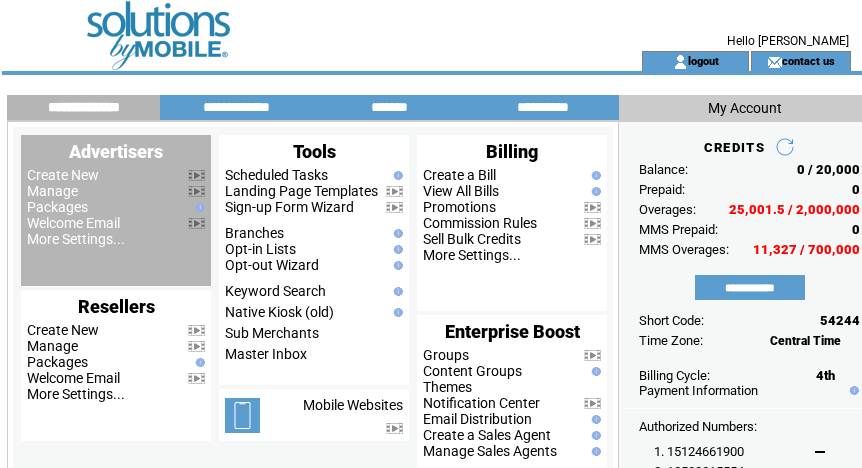 scroll, scrollTop: 0, scrollLeft: 0, axis: both 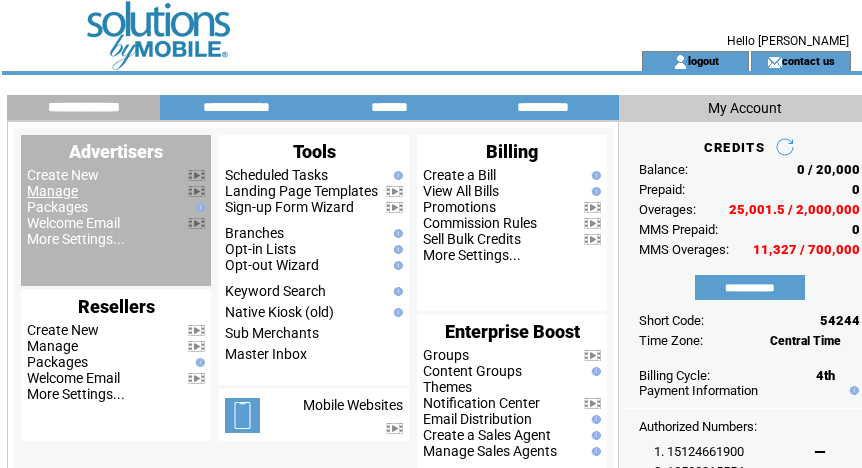 click on "Manage" at bounding box center [52, 191] 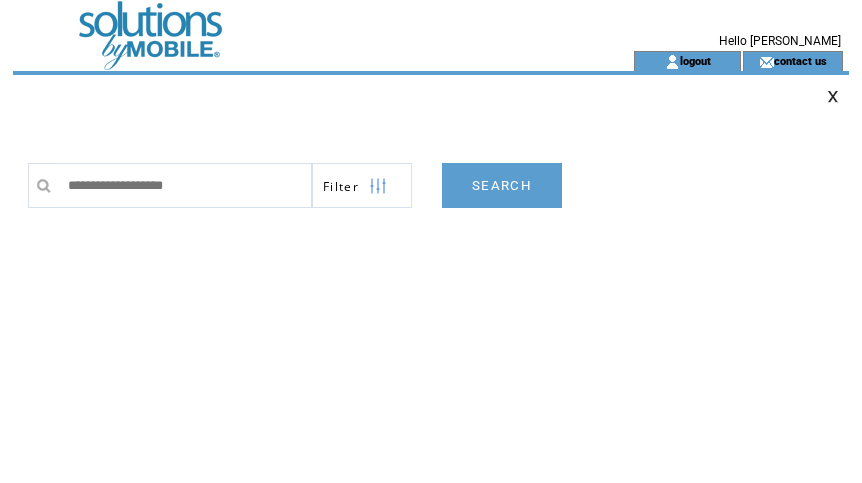 scroll, scrollTop: 0, scrollLeft: 0, axis: both 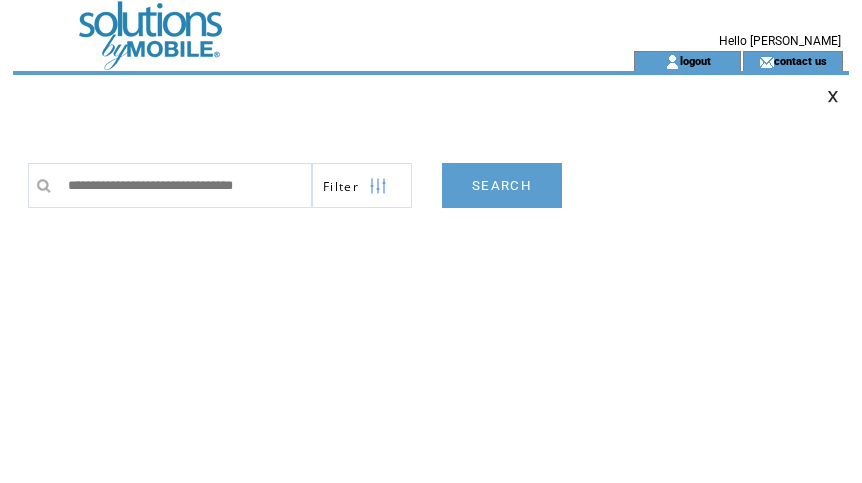 type on "**********" 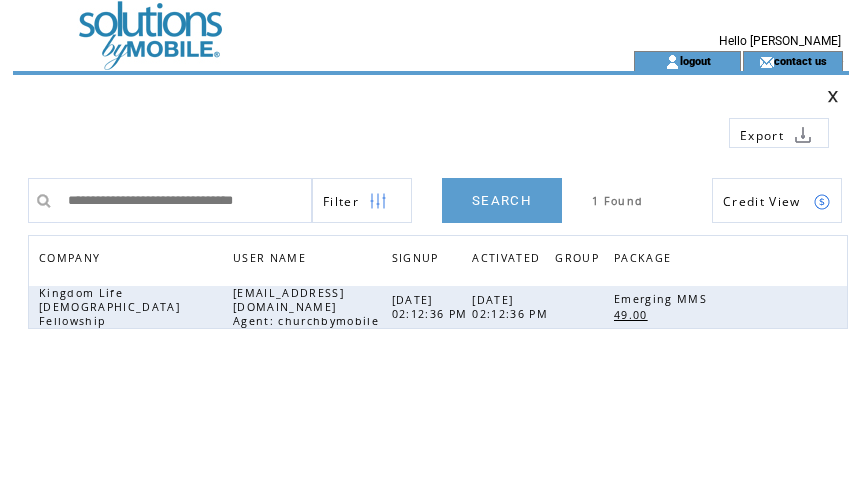 scroll, scrollTop: 0, scrollLeft: 0, axis: both 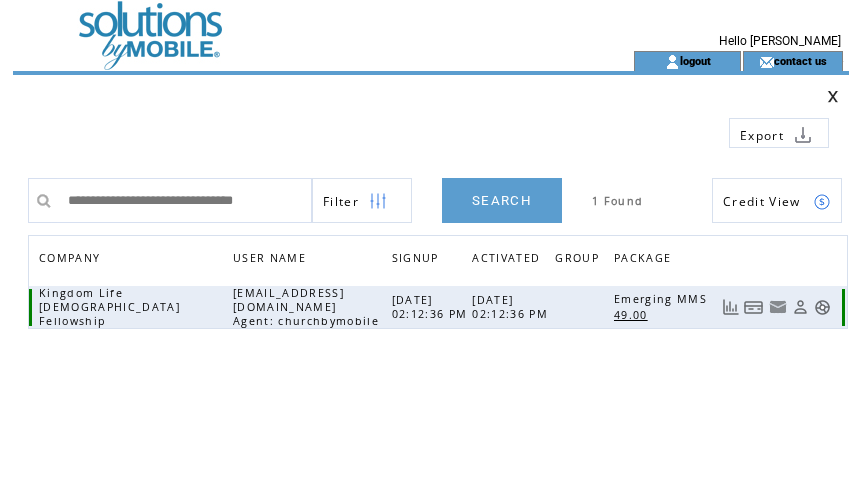click at bounding box center [754, 307] 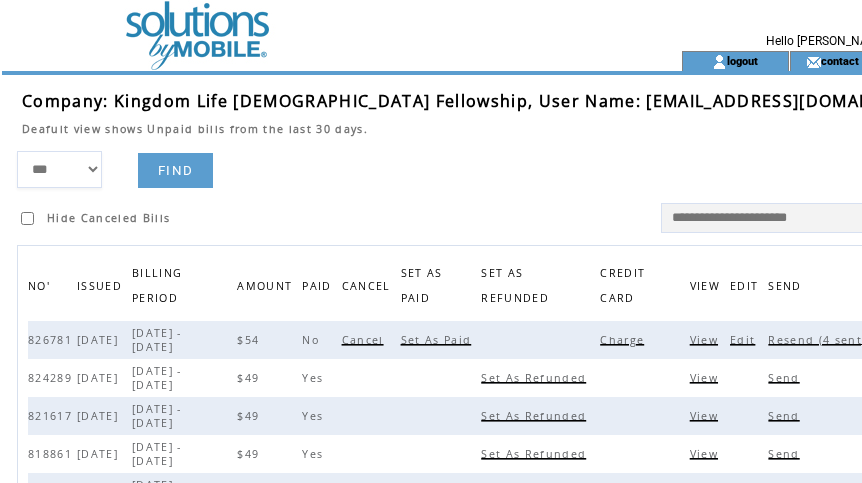 scroll, scrollTop: 0, scrollLeft: 0, axis: both 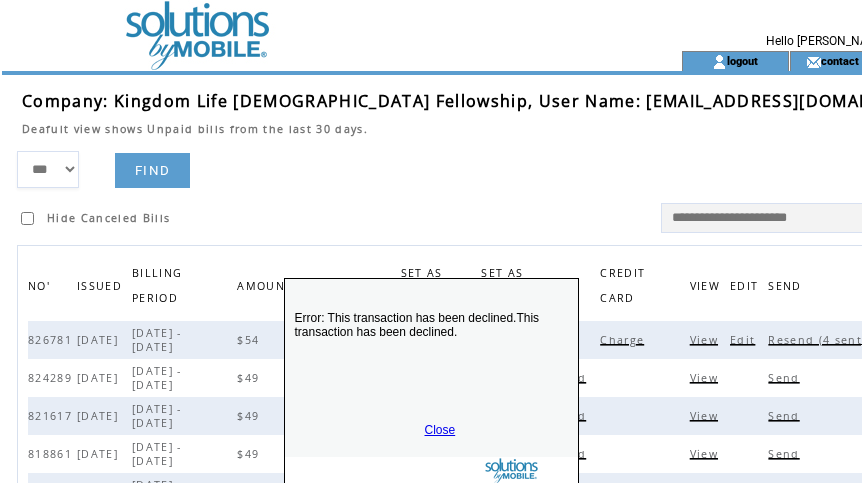 click on "Close" at bounding box center [440, 430] 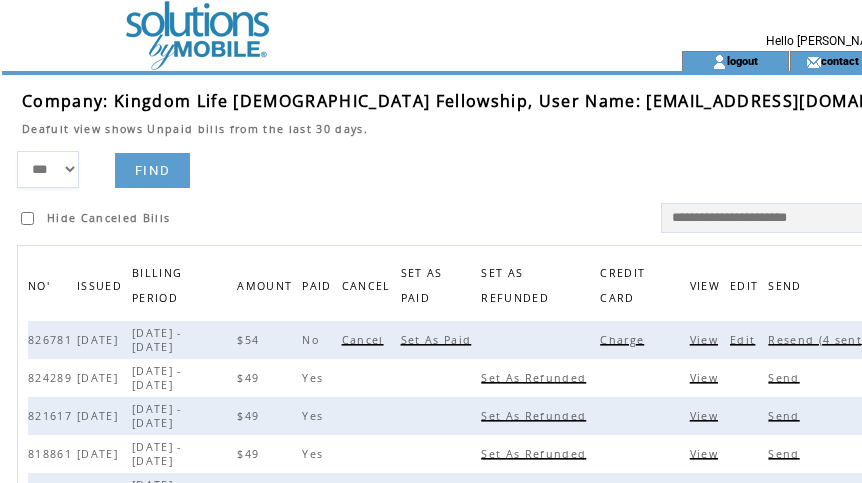 click on "Resend (4 sent)" at bounding box center (819, 340) 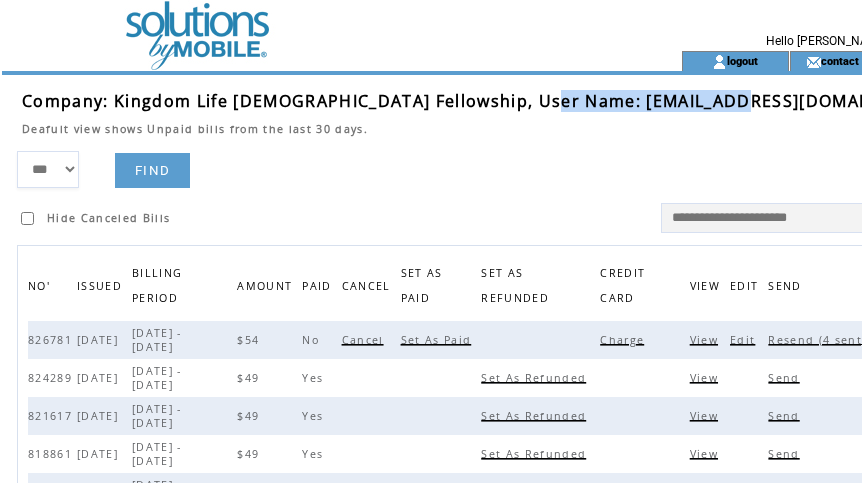 drag, startPoint x: 536, startPoint y: 100, endPoint x: 736, endPoint y: 97, distance: 200.02249 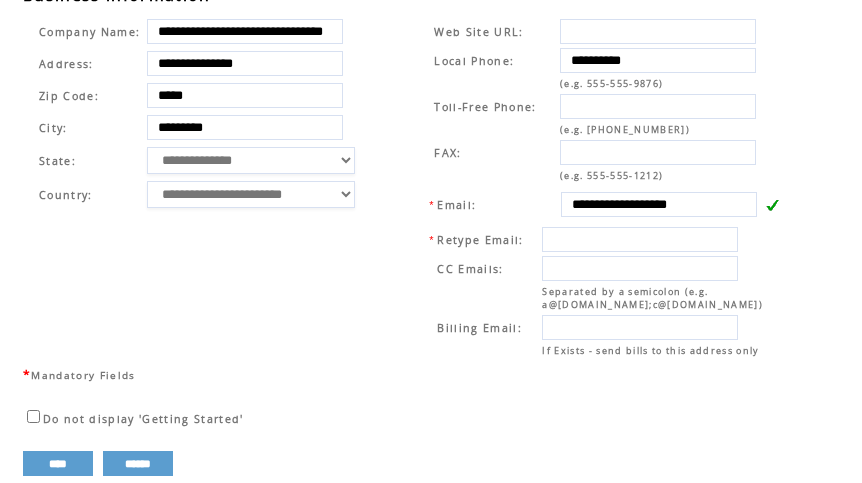 scroll, scrollTop: 714, scrollLeft: 0, axis: vertical 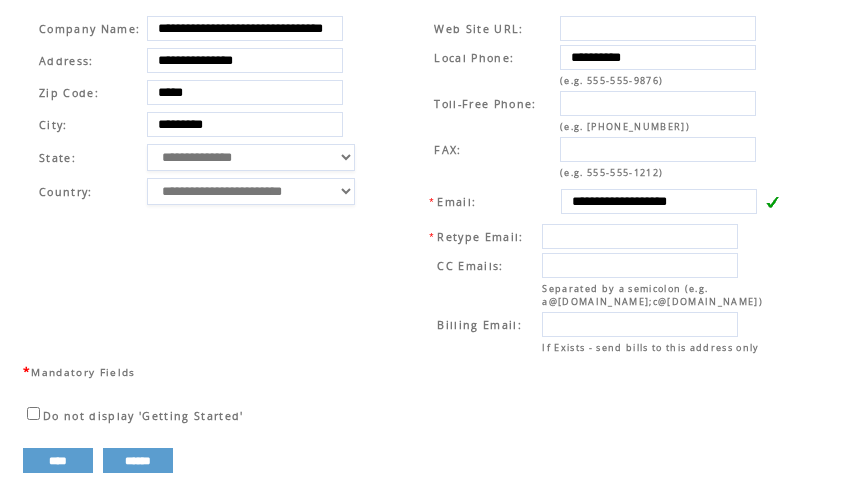 drag, startPoint x: 390, startPoint y: 67, endPoint x: 369, endPoint y: 79, distance: 24.186773 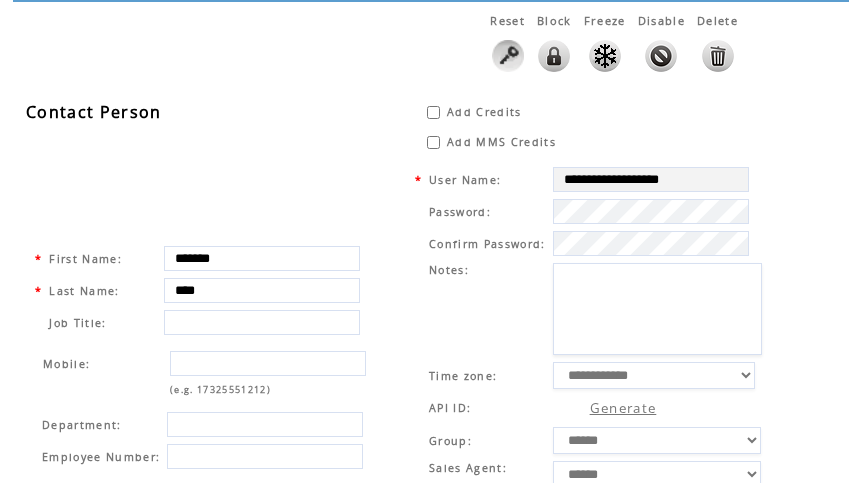 scroll, scrollTop: 0, scrollLeft: 0, axis: both 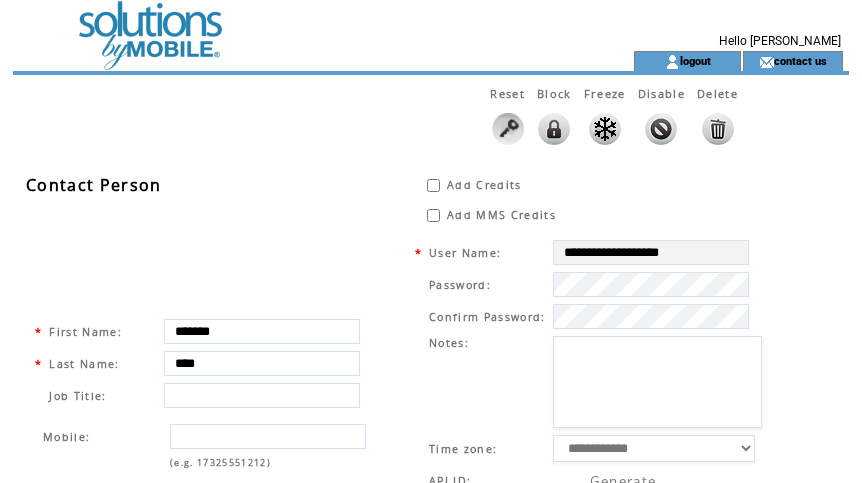 click at bounding box center [287, 25] 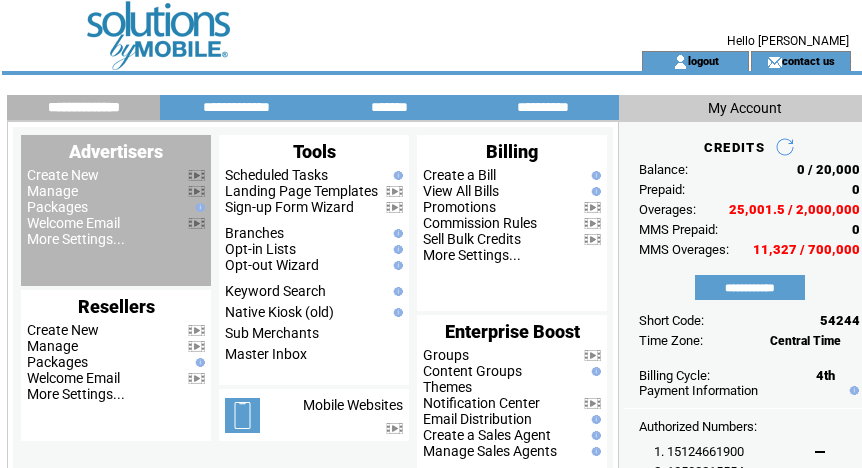 scroll, scrollTop: 0, scrollLeft: 0, axis: both 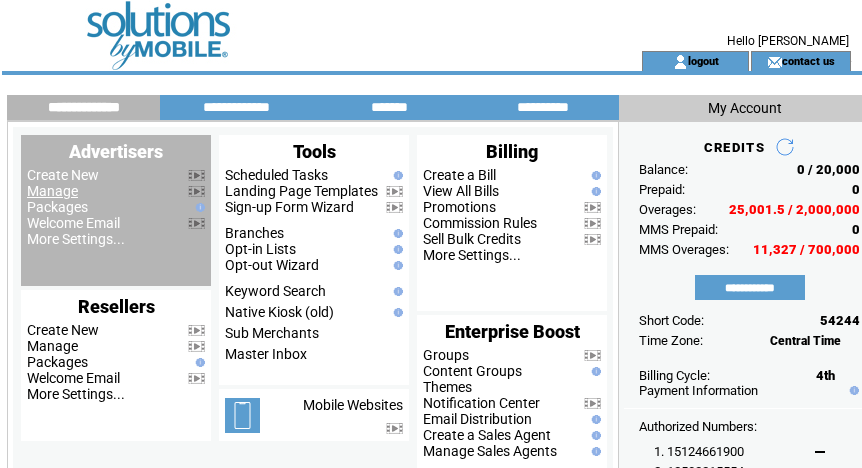 click on "Manage" at bounding box center (52, 191) 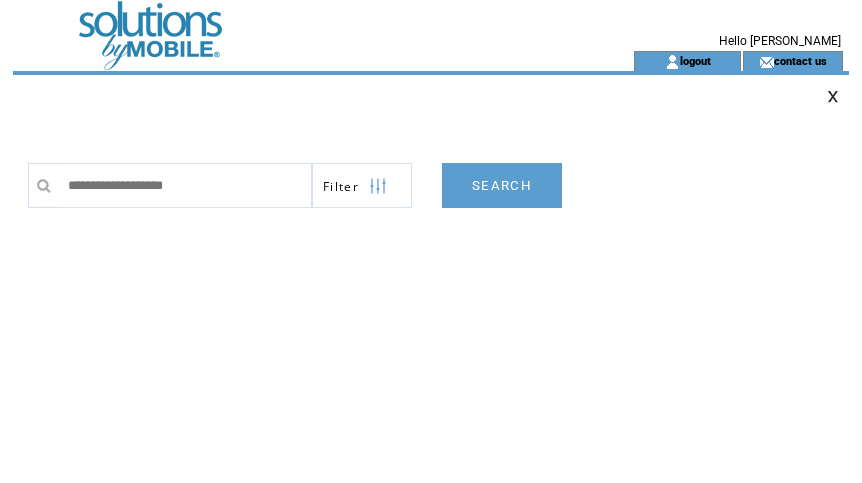 scroll, scrollTop: 0, scrollLeft: 0, axis: both 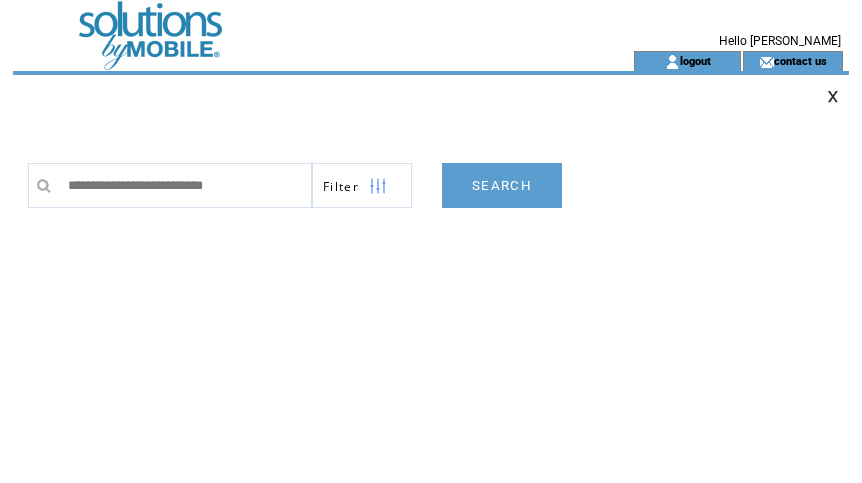 type on "**********" 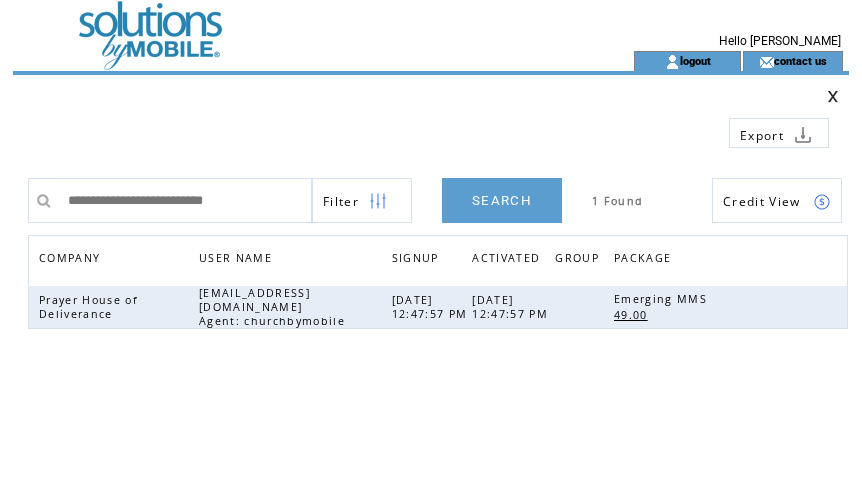 scroll, scrollTop: 0, scrollLeft: 0, axis: both 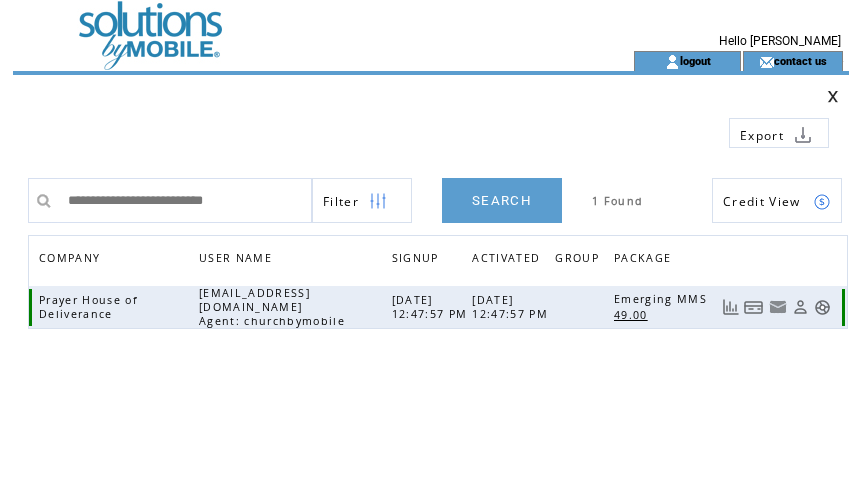 click at bounding box center [754, 307] 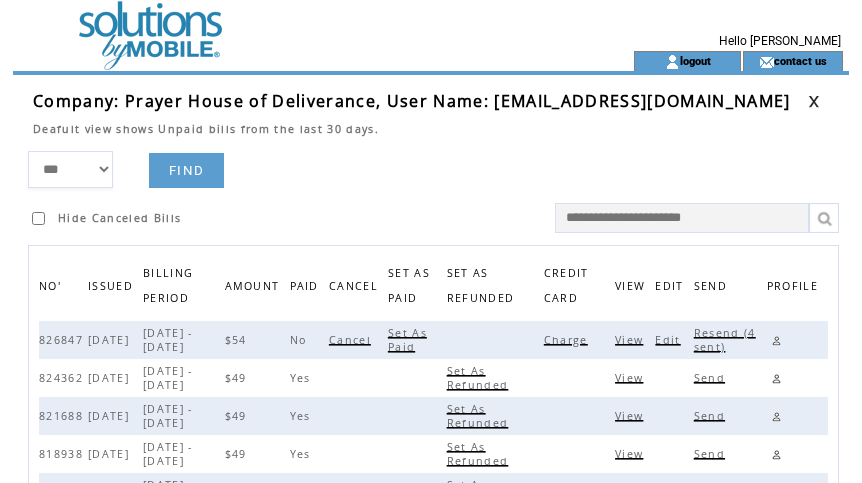 scroll, scrollTop: 0, scrollLeft: 0, axis: both 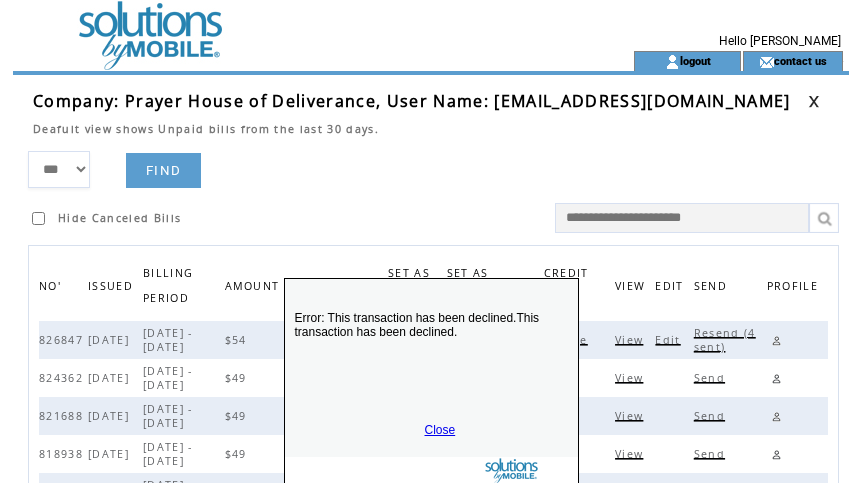 click on "Close" at bounding box center (440, 430) 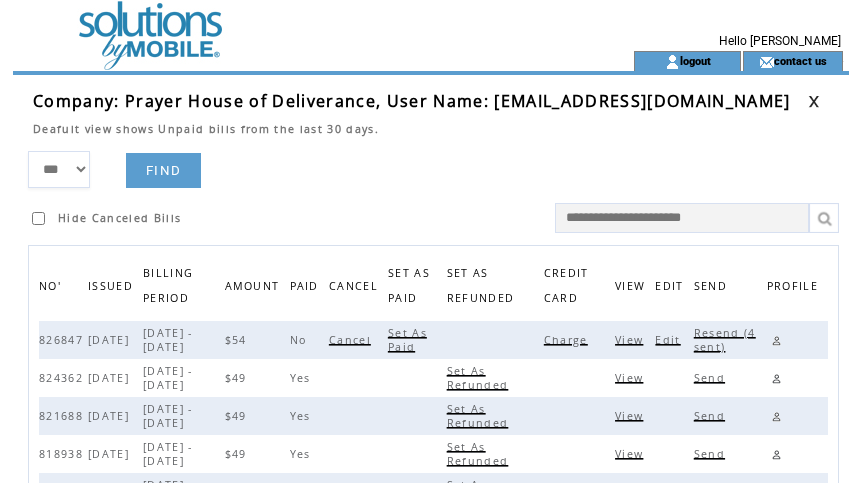 click on "Charge" at bounding box center [568, 340] 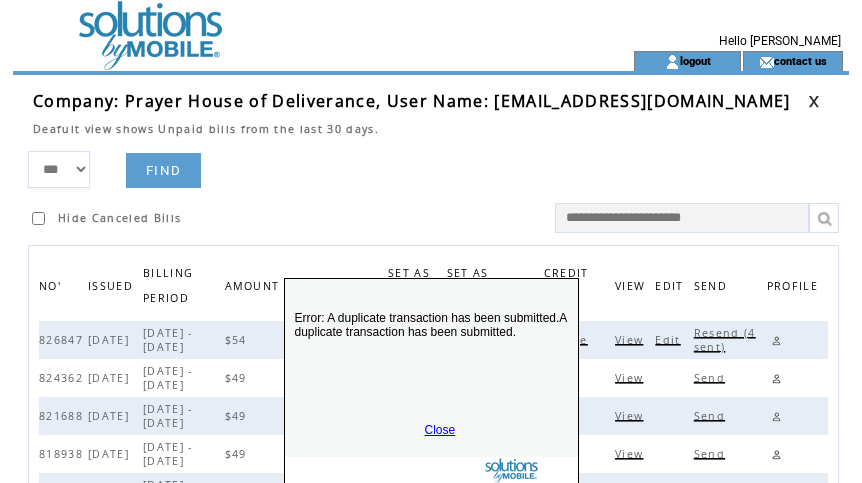 drag, startPoint x: 438, startPoint y: 430, endPoint x: 560, endPoint y: 366, distance: 137.76791 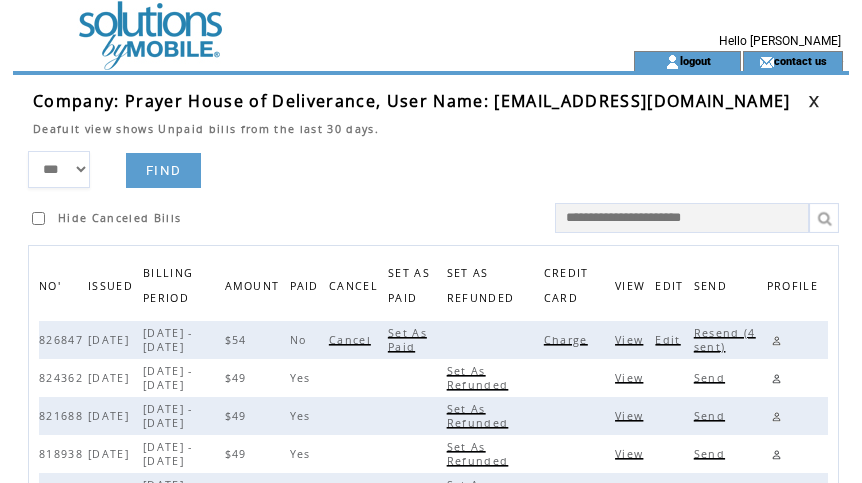 click on "Resend (4 sent)" at bounding box center [725, 340] 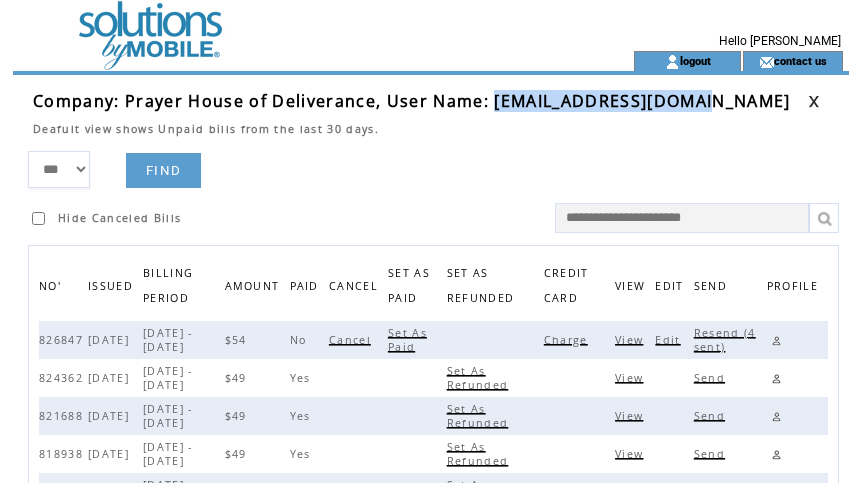 drag, startPoint x: 489, startPoint y: 103, endPoint x: 701, endPoint y: 100, distance: 212.02122 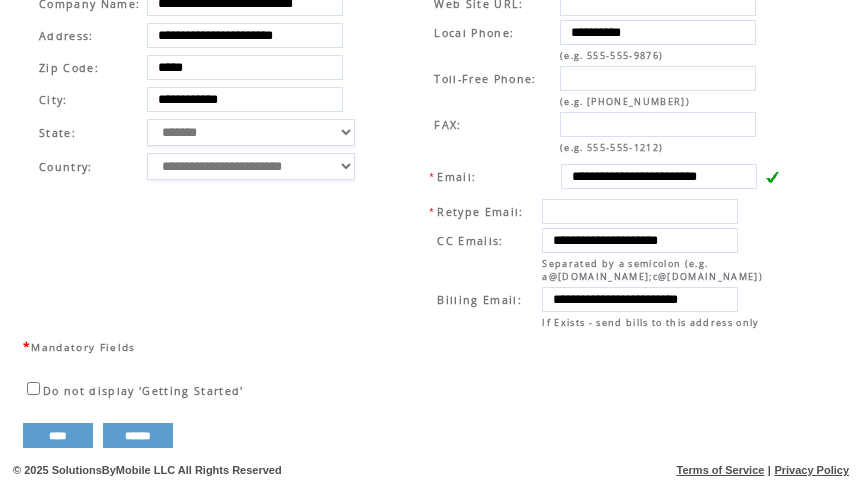 scroll, scrollTop: 743, scrollLeft: 0, axis: vertical 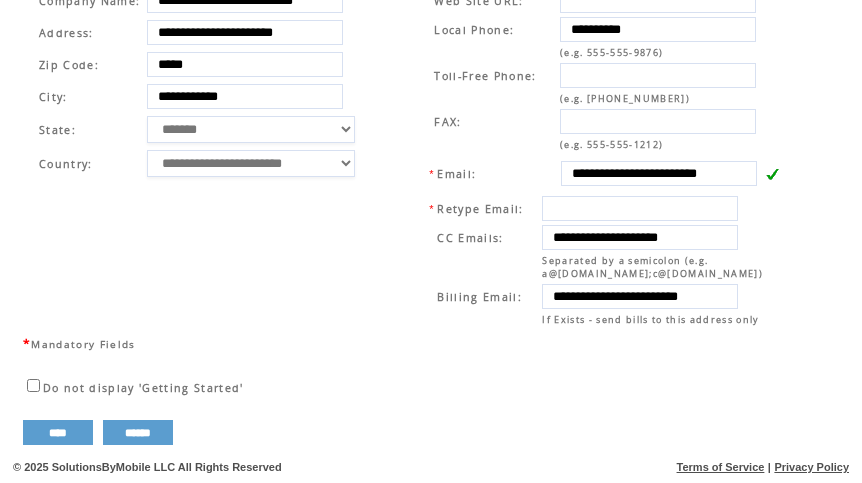 click on "**********" at bounding box center (208, 157) 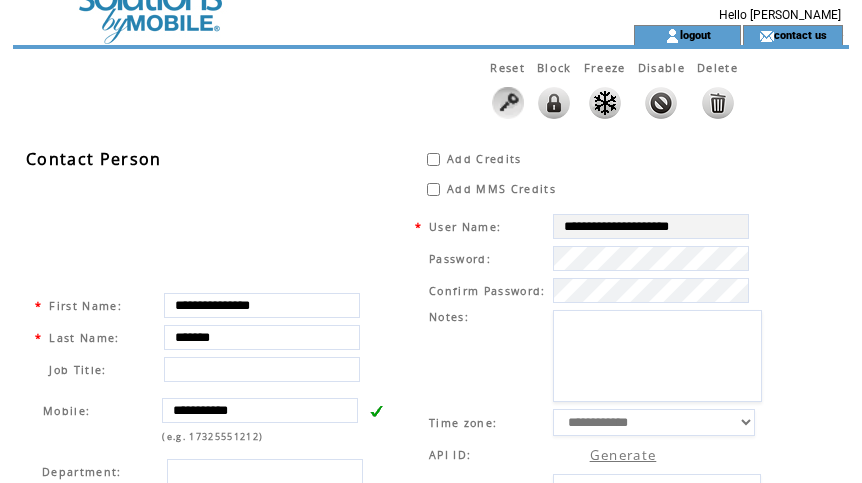 scroll, scrollTop: 0, scrollLeft: 0, axis: both 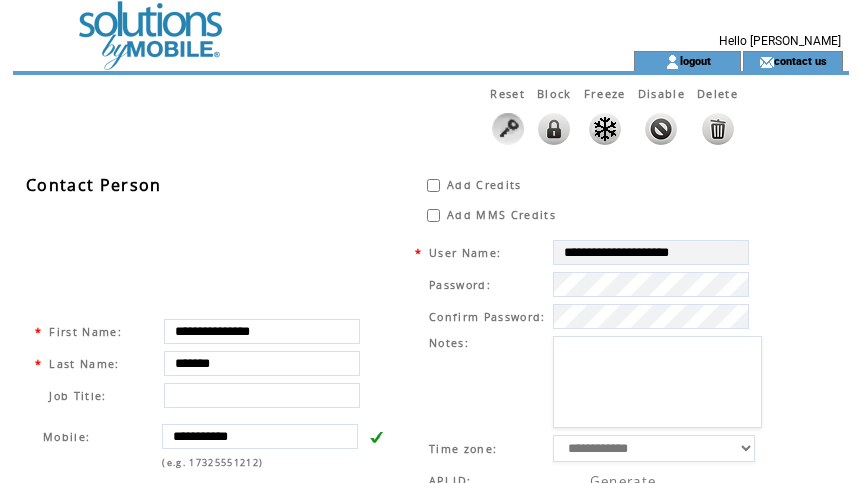 click at bounding box center (287, 25) 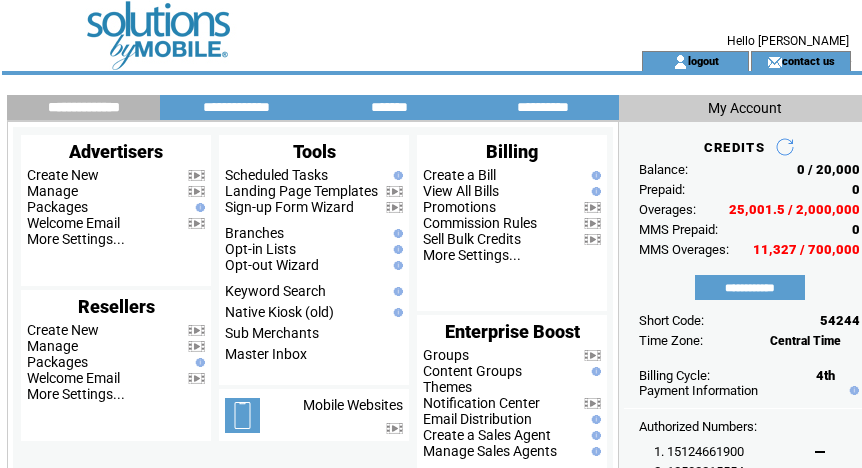scroll, scrollTop: 0, scrollLeft: 0, axis: both 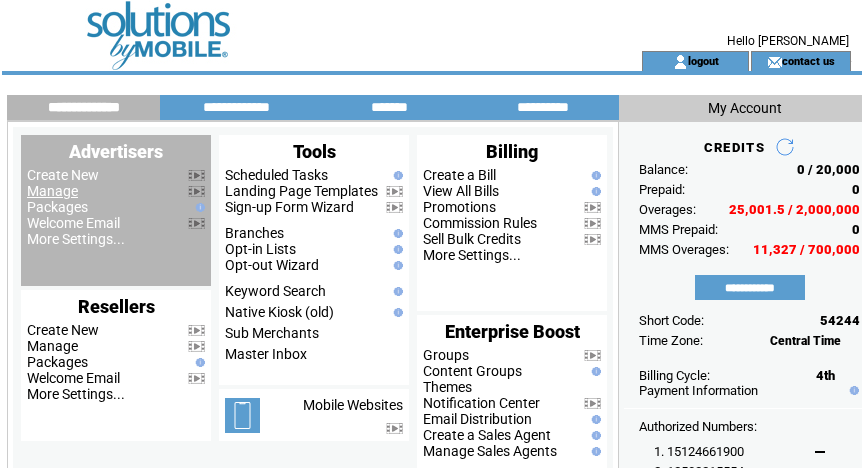 click on "Manage" at bounding box center (52, 191) 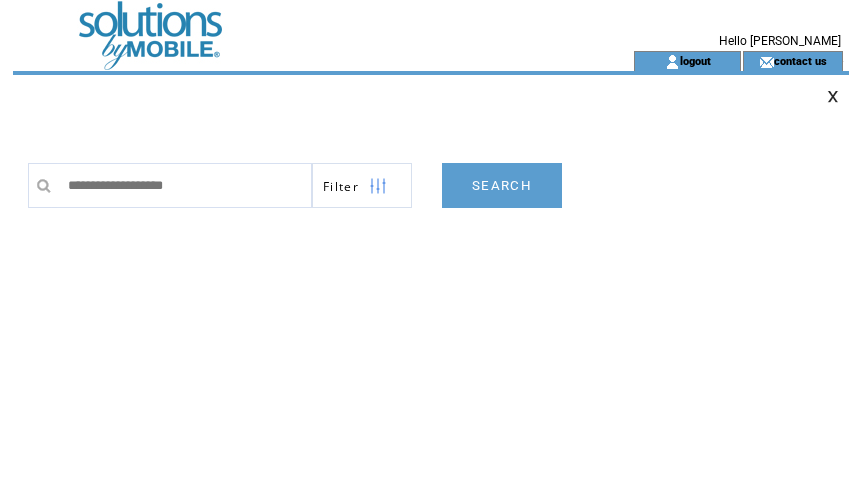 scroll, scrollTop: 0, scrollLeft: 0, axis: both 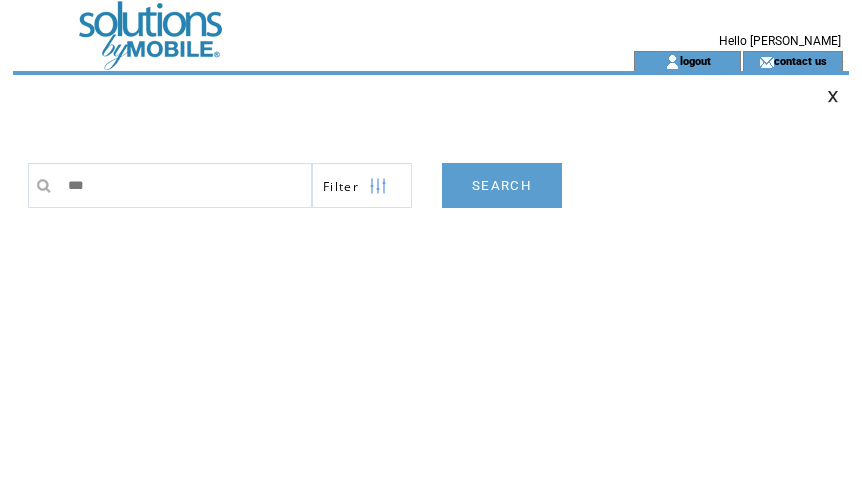 type on "***" 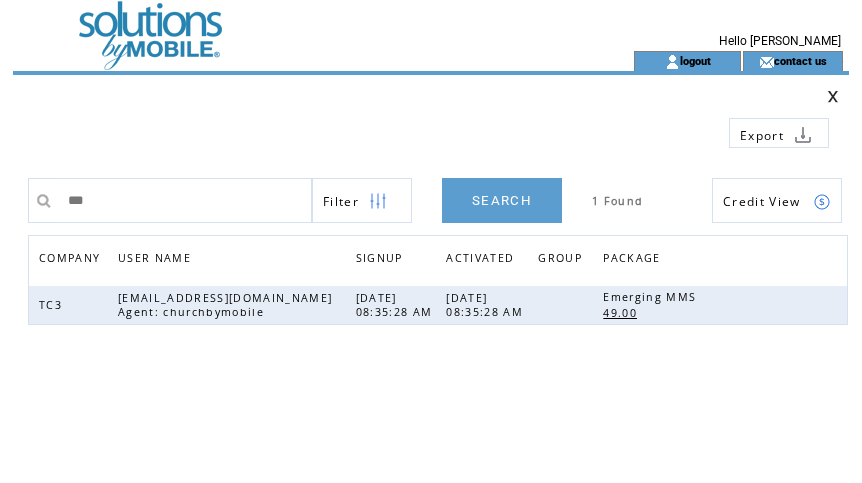 scroll, scrollTop: 0, scrollLeft: 0, axis: both 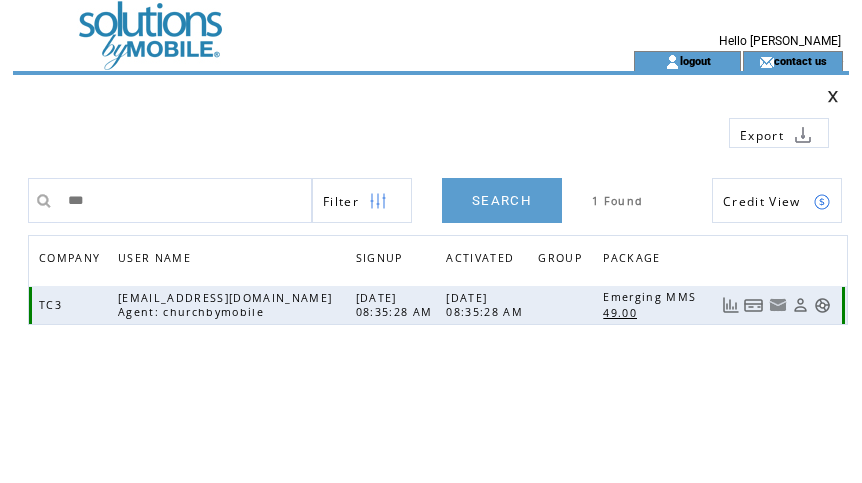 click at bounding box center [754, 305] 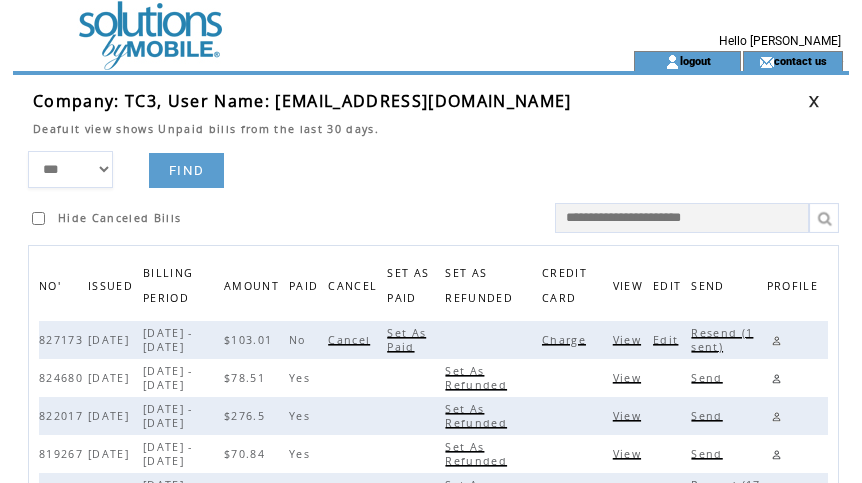 scroll, scrollTop: 0, scrollLeft: 0, axis: both 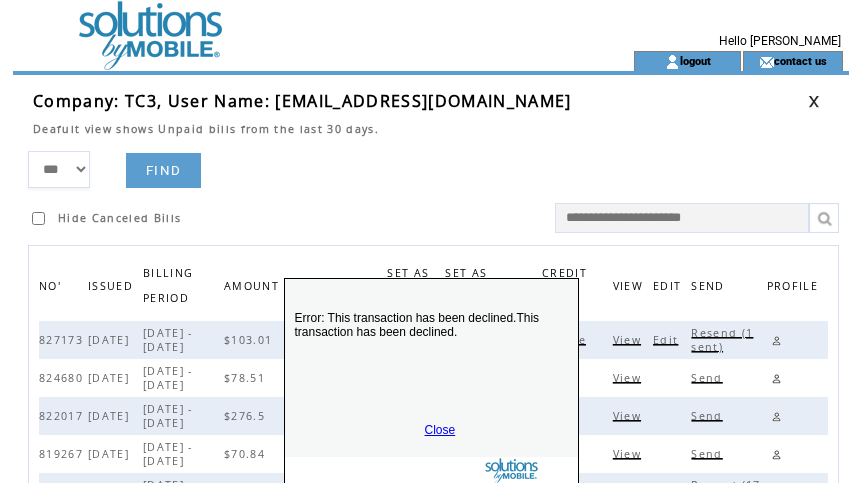 click on "Close" at bounding box center (440, 430) 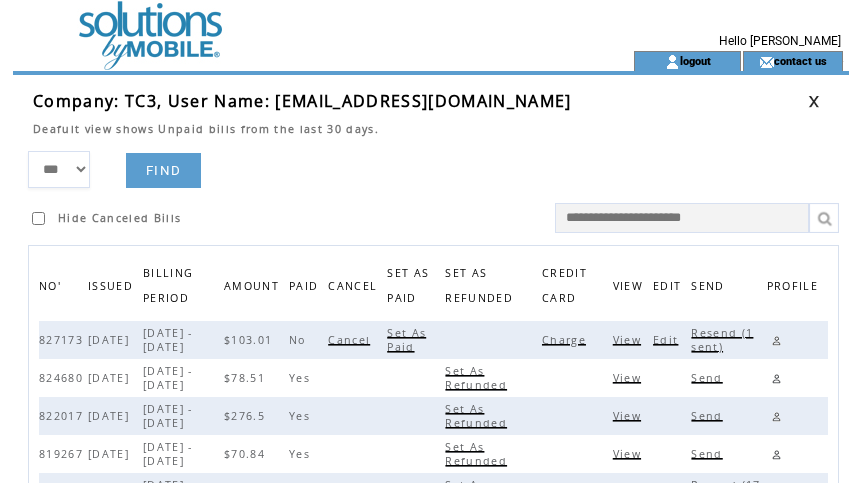 click on "Resend (1 sent)" at bounding box center (722, 340) 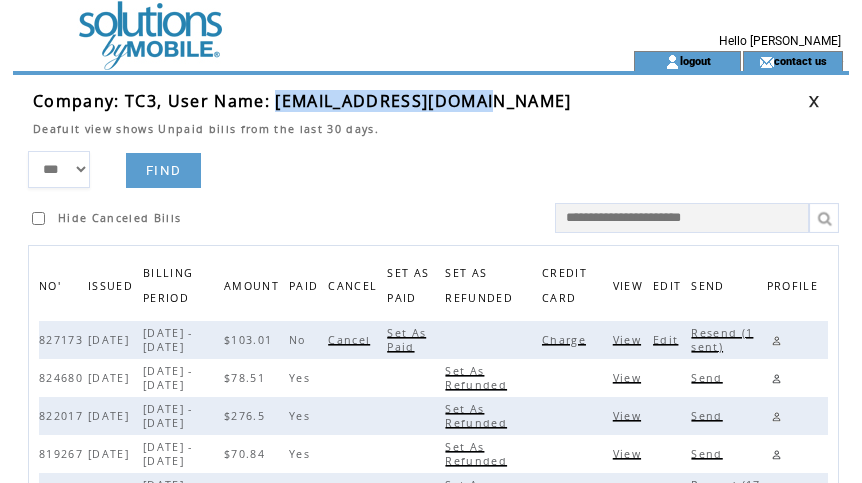 drag, startPoint x: 274, startPoint y: 98, endPoint x: 511, endPoint y: 99, distance: 237.0021 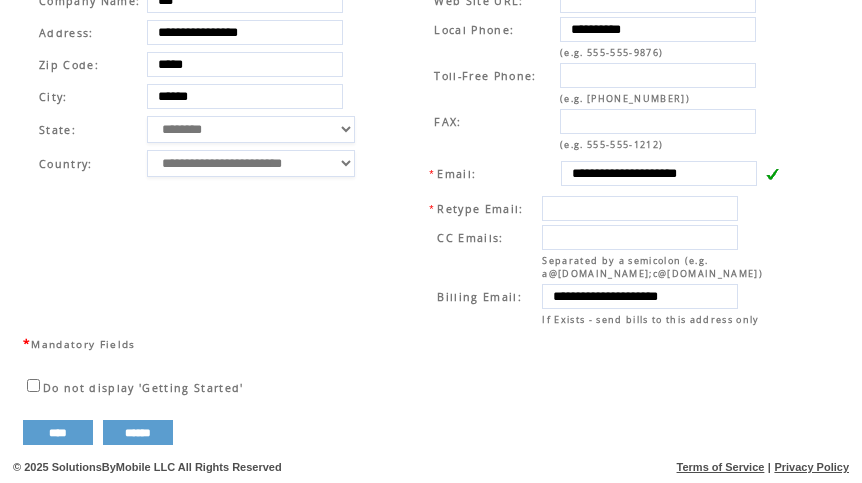 scroll, scrollTop: 770, scrollLeft: 0, axis: vertical 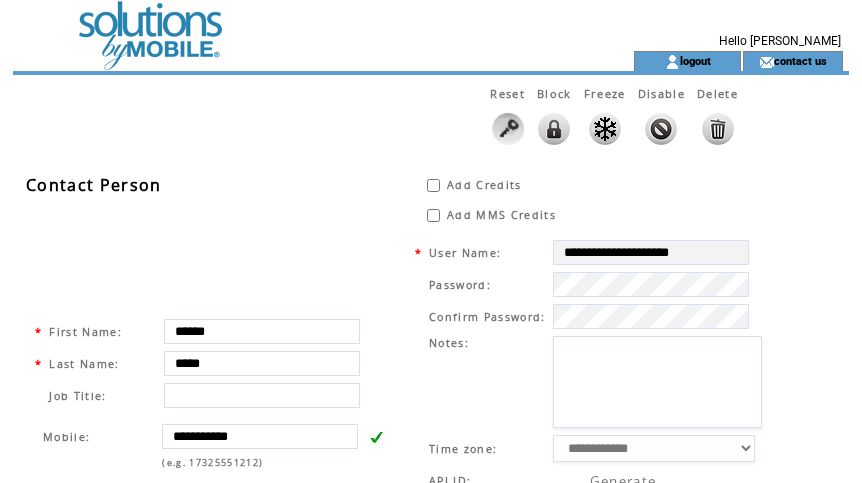 click at bounding box center [287, 25] 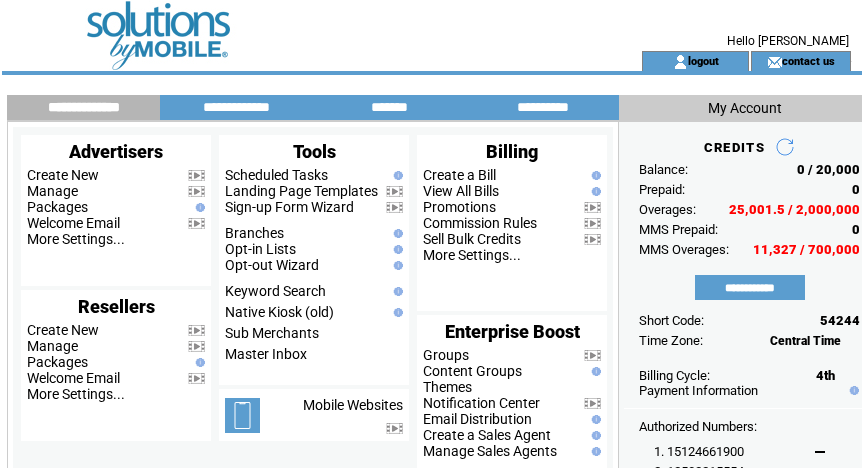 scroll, scrollTop: 0, scrollLeft: 0, axis: both 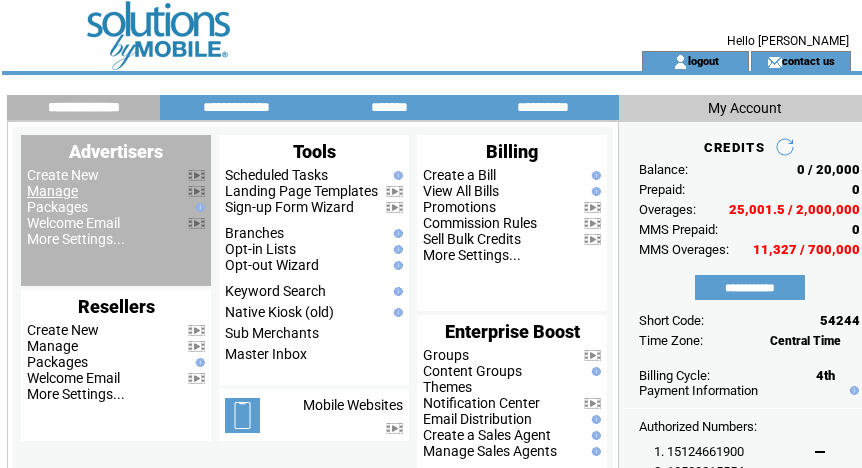 click on "Manage" at bounding box center [52, 191] 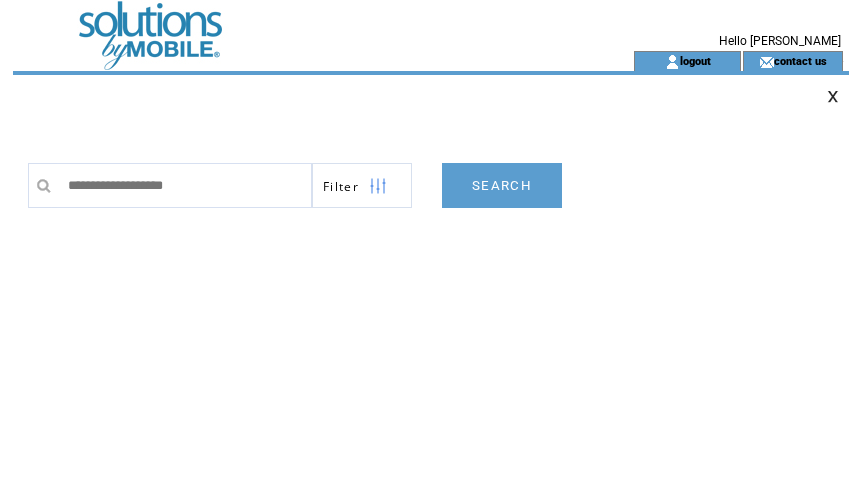 scroll, scrollTop: 0, scrollLeft: 0, axis: both 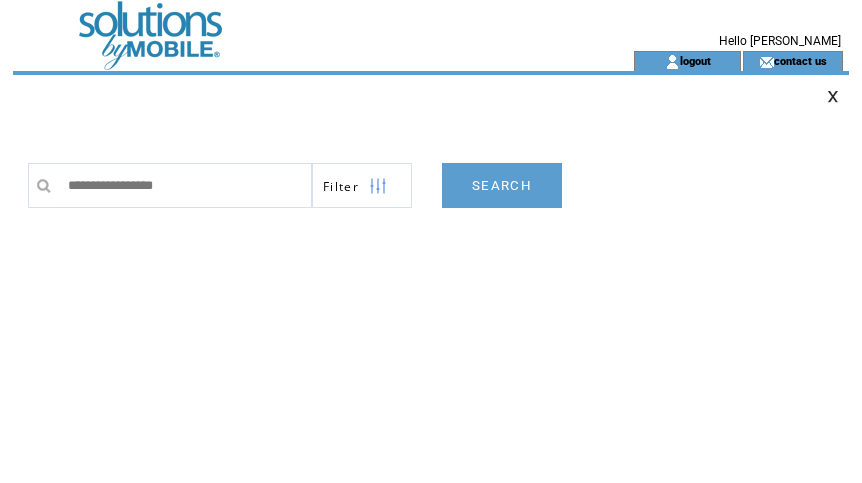type on "**********" 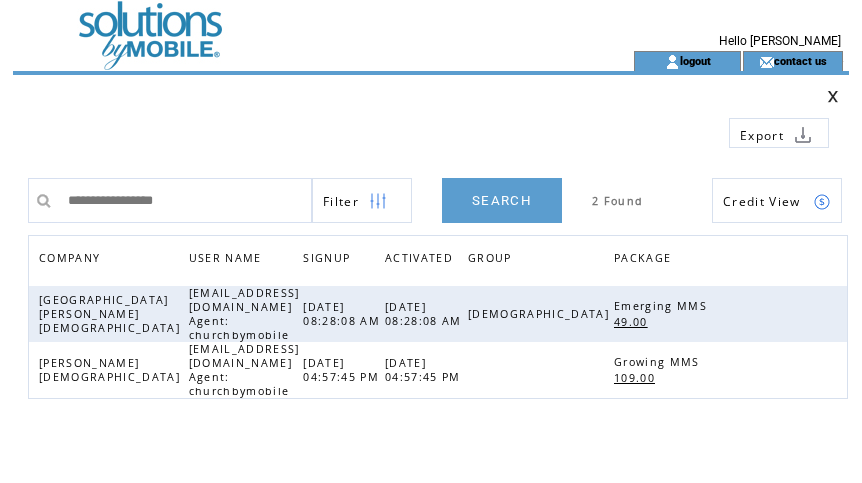 scroll, scrollTop: 0, scrollLeft: 0, axis: both 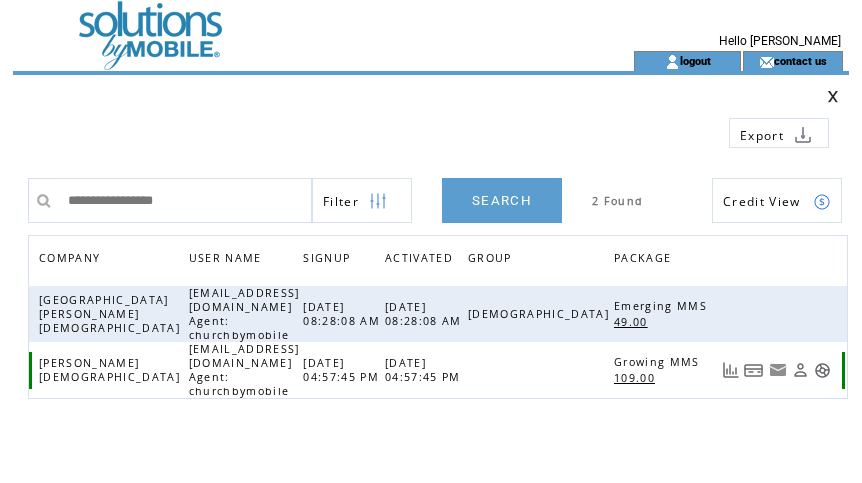 click at bounding box center (754, 370) 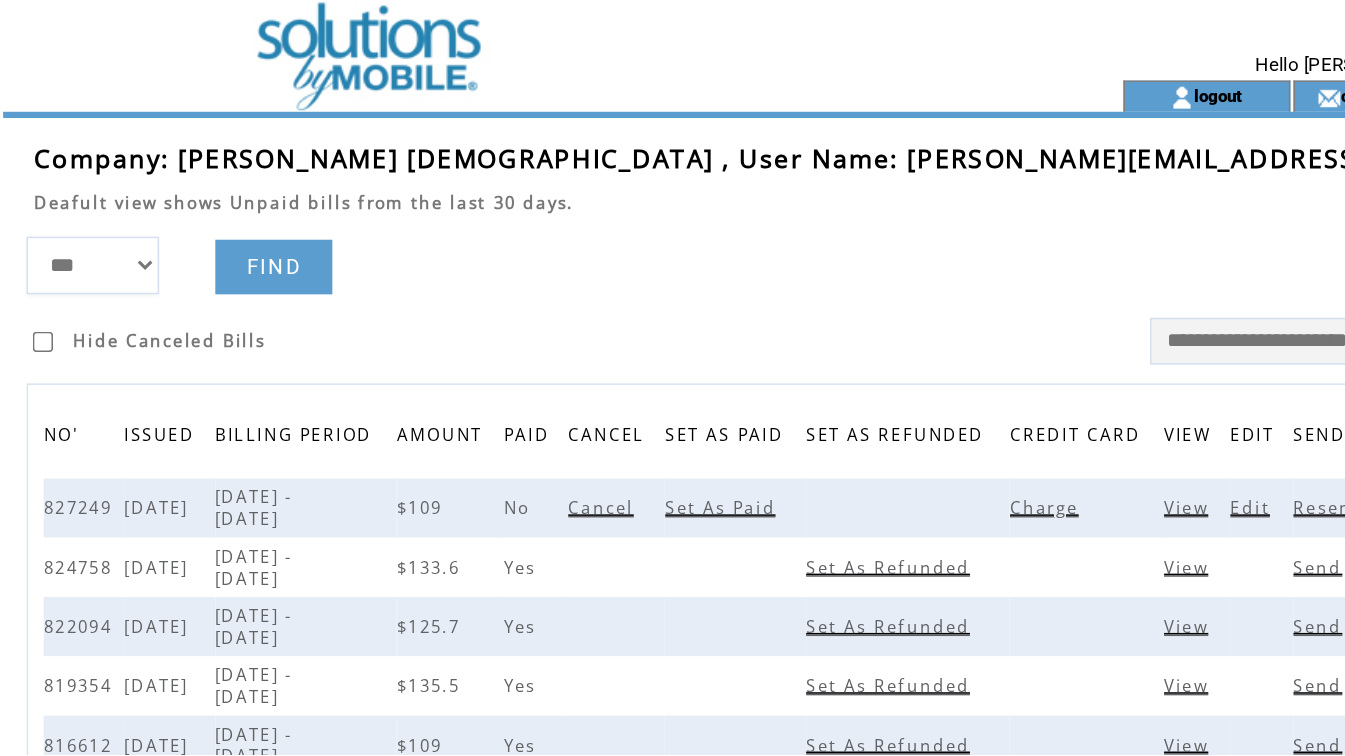 scroll, scrollTop: 0, scrollLeft: 0, axis: both 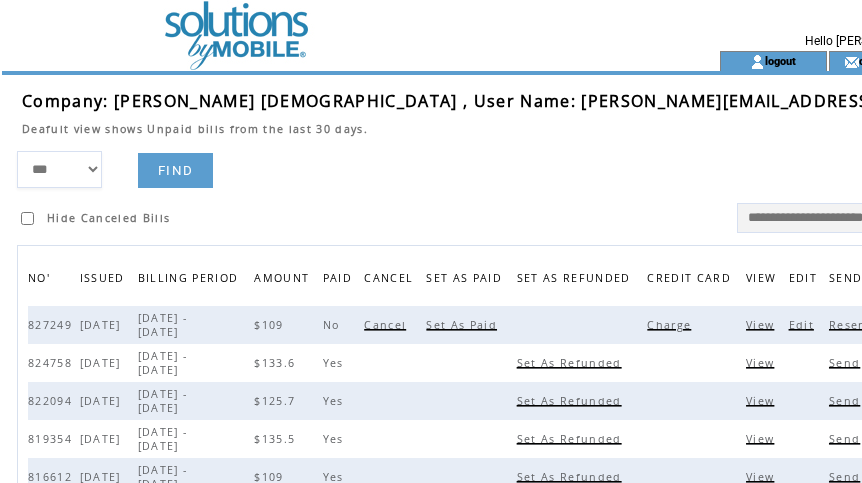 click on "Charge" at bounding box center [671, 325] 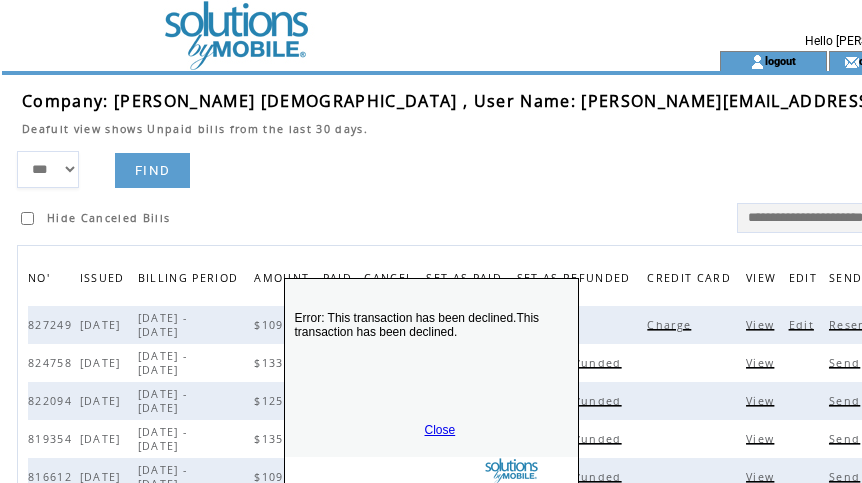 click on "Close" at bounding box center [440, 430] 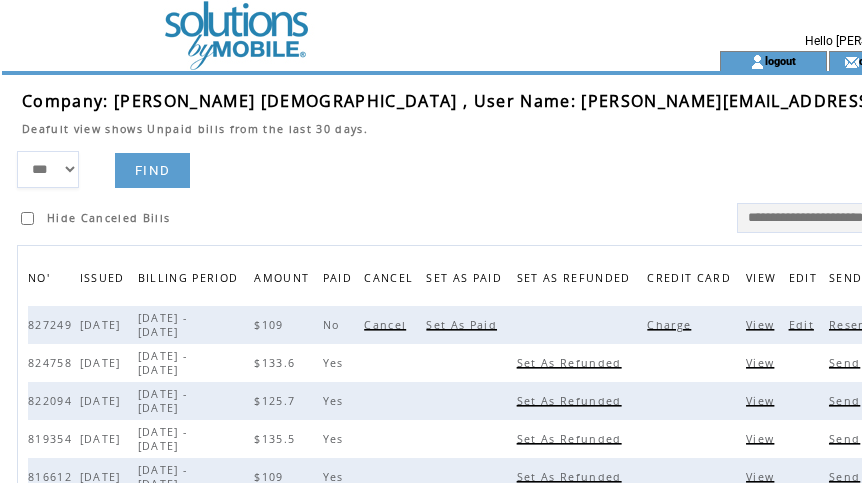 click on "Resend (1 sent)" at bounding box center (880, 325) 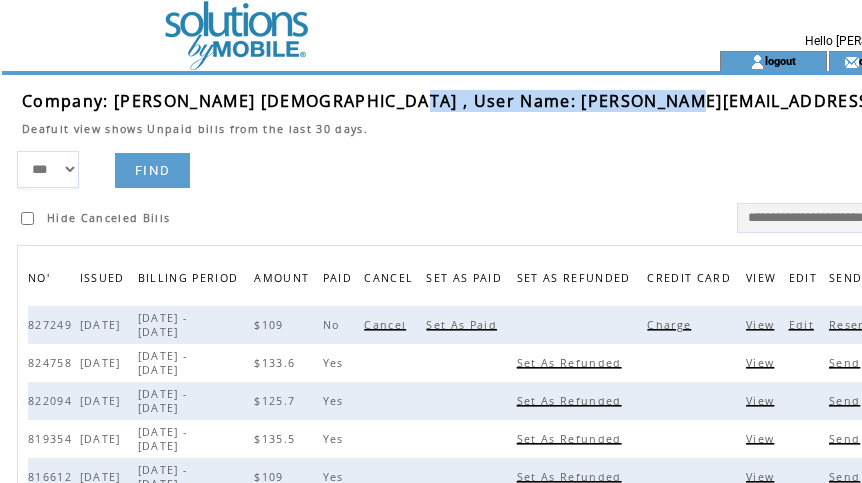 drag, startPoint x: 385, startPoint y: 104, endPoint x: 654, endPoint y: 98, distance: 269.0669 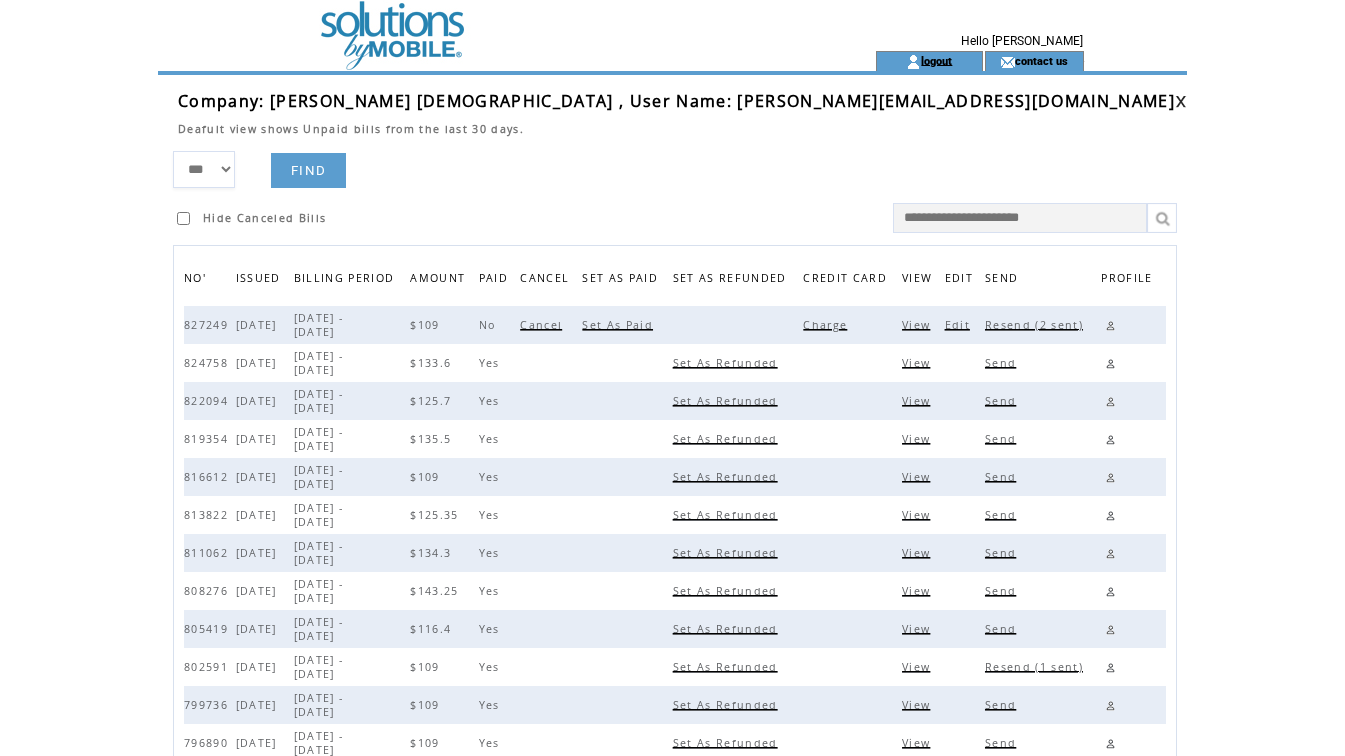 click on "logout" at bounding box center [936, 60] 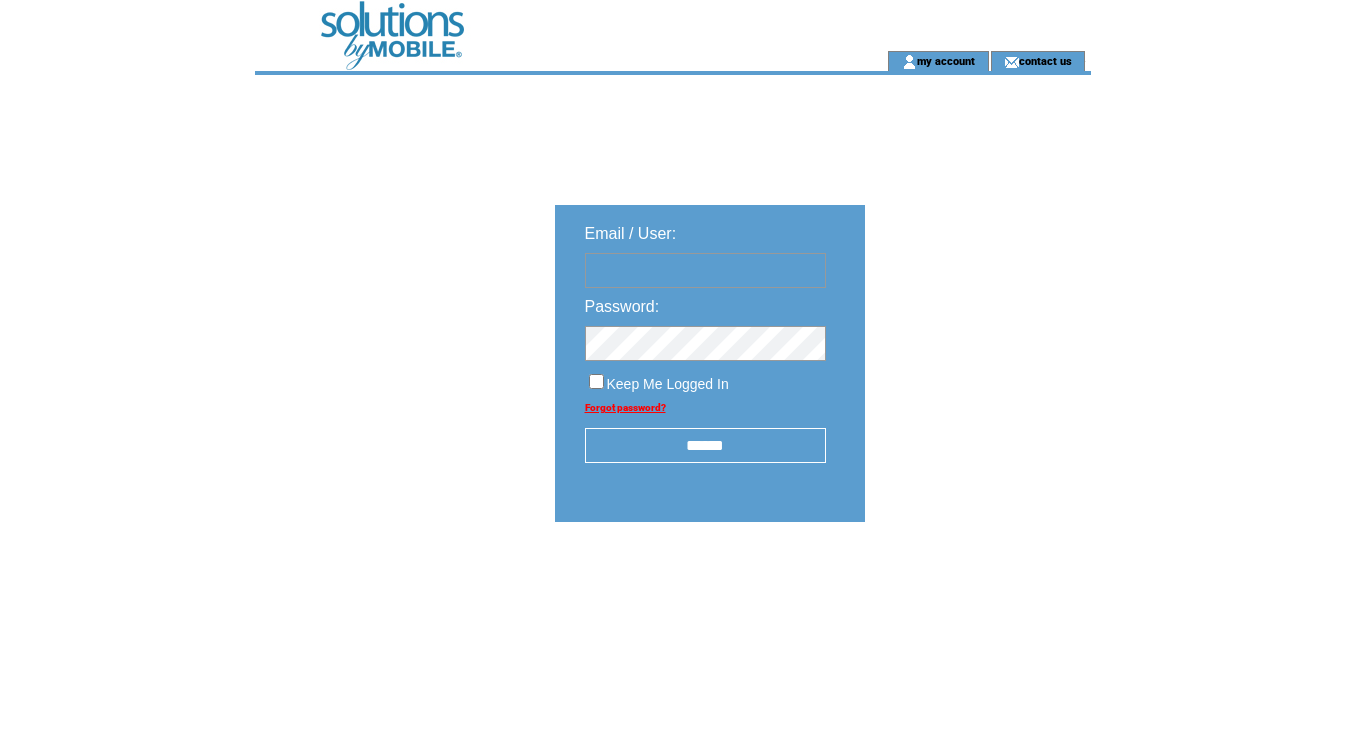 scroll, scrollTop: 0, scrollLeft: 0, axis: both 